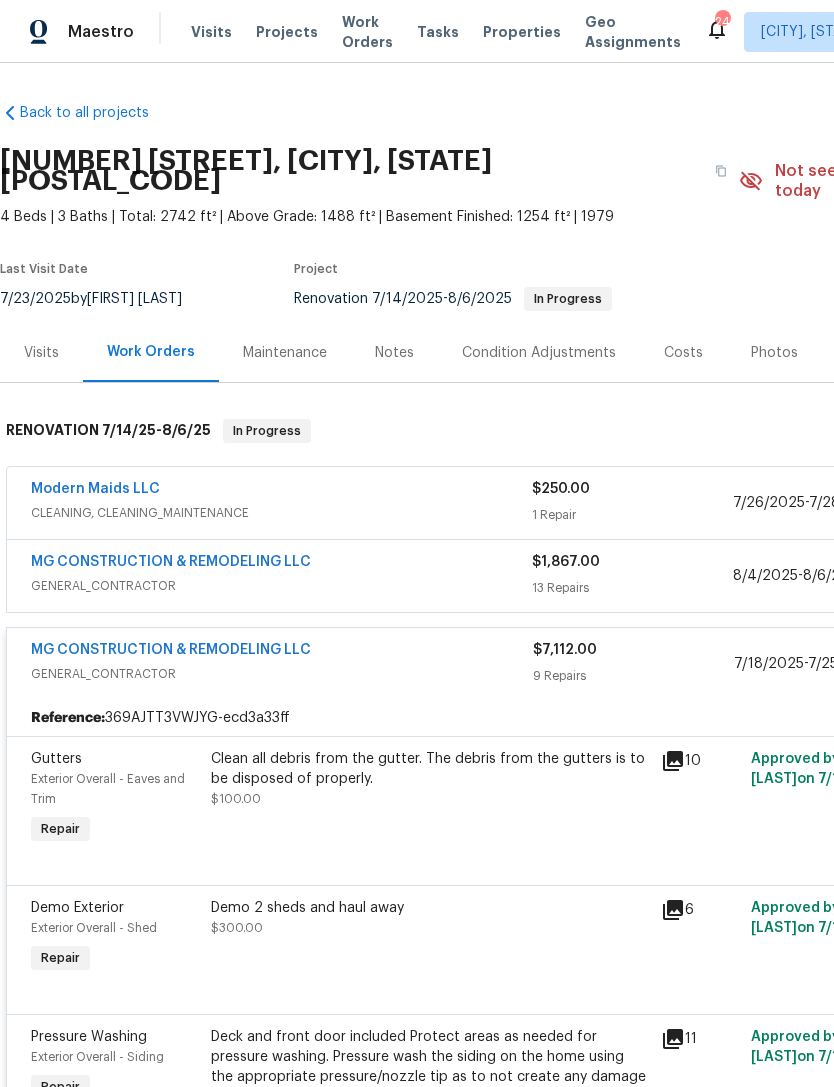 scroll, scrollTop: 0, scrollLeft: 0, axis: both 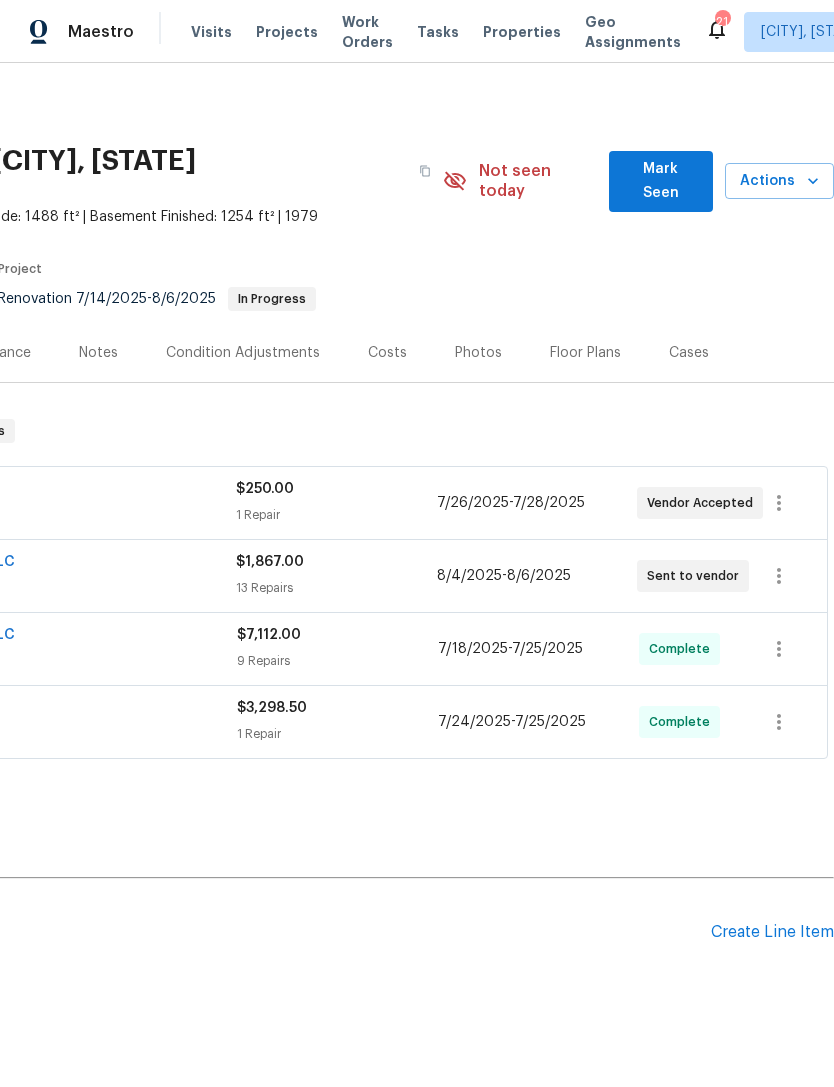 click on "Projects" at bounding box center [287, 32] 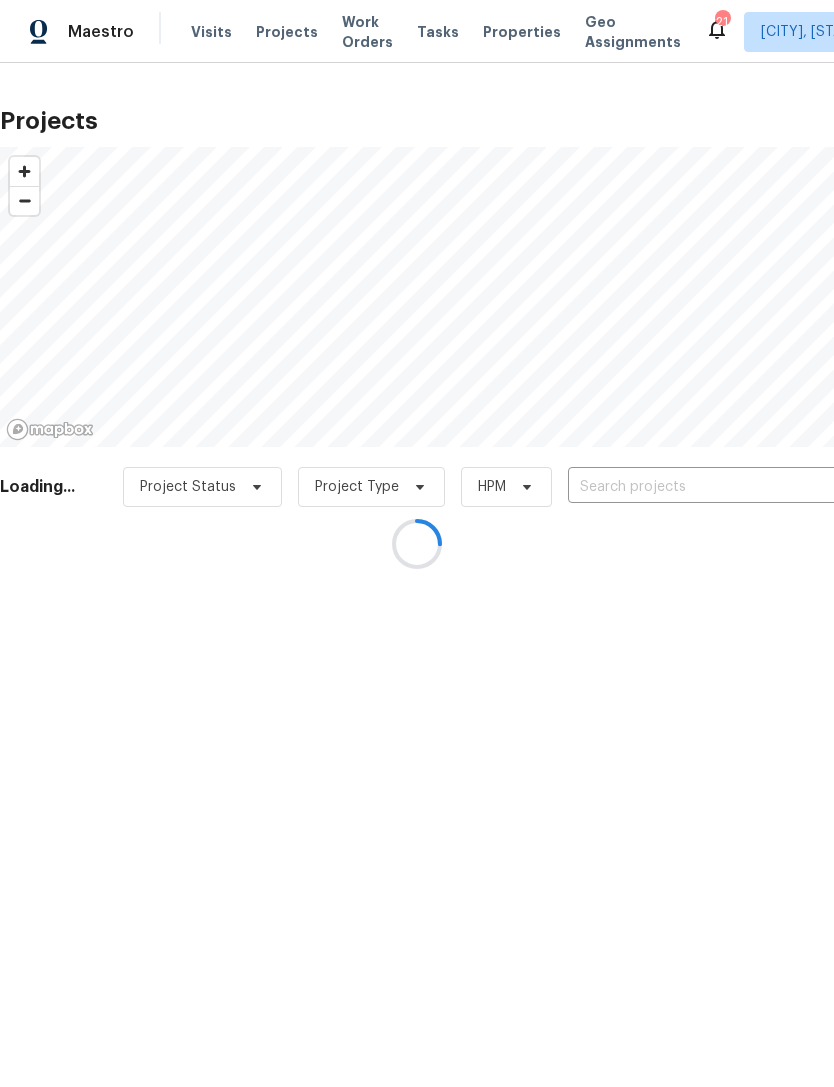 click at bounding box center (417, 543) 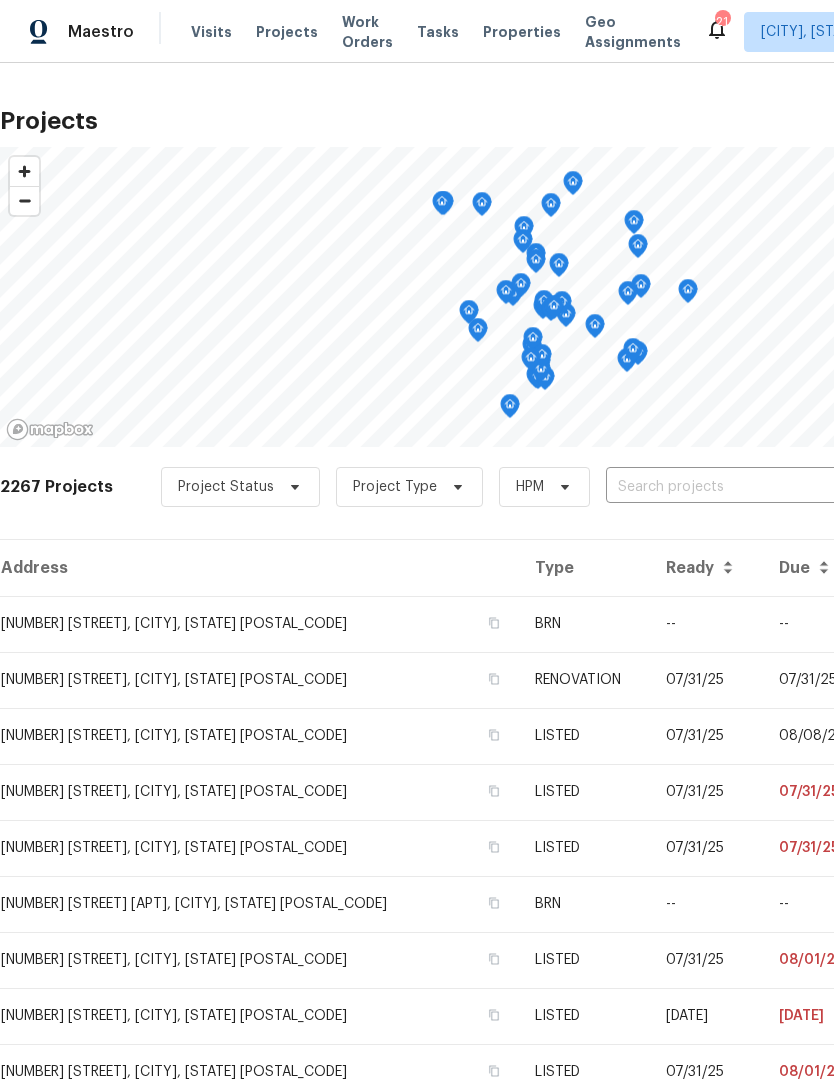 click at bounding box center (720, 487) 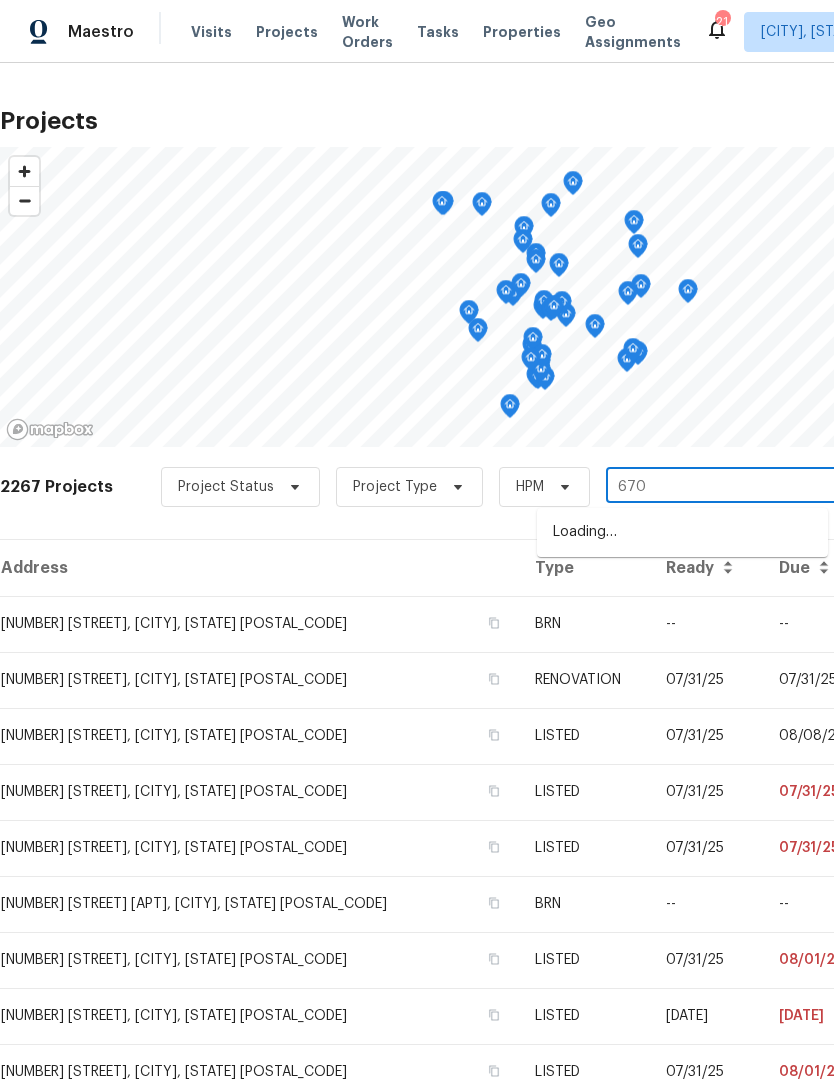 type on "6706" 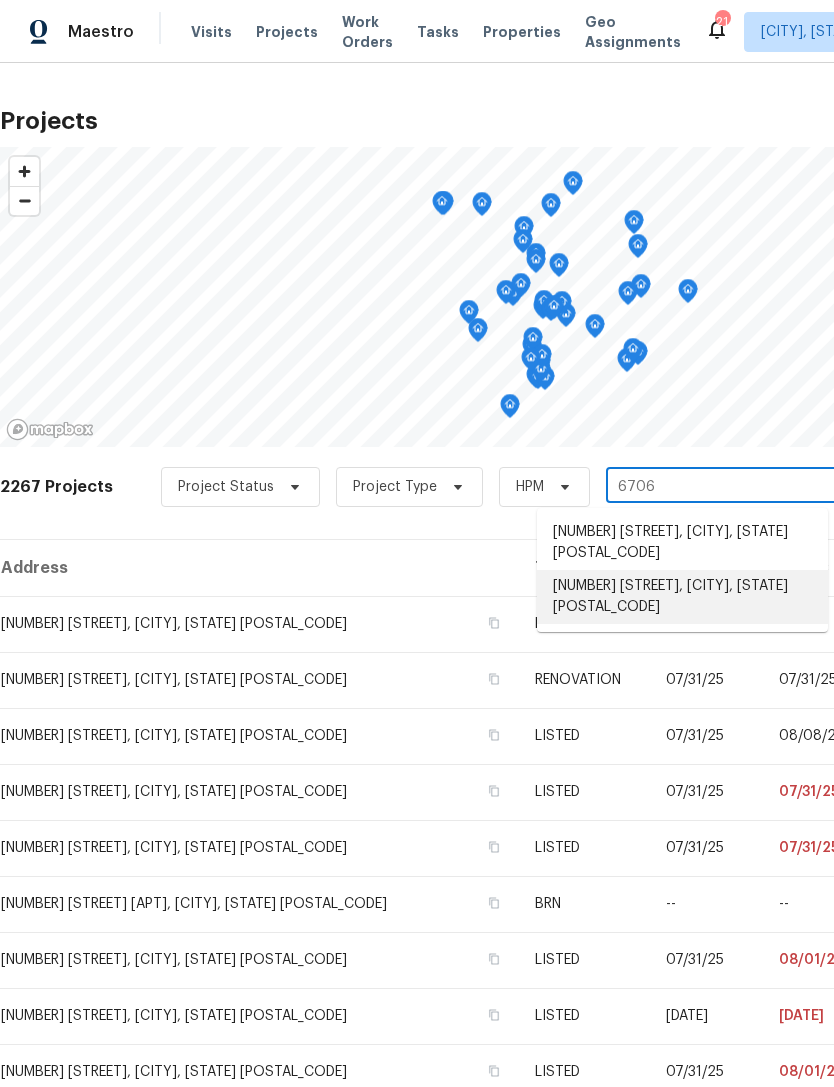 click on "[NUMBER] [STREET], [CITY], [STATE] [POSTAL_CODE]" at bounding box center [682, 597] 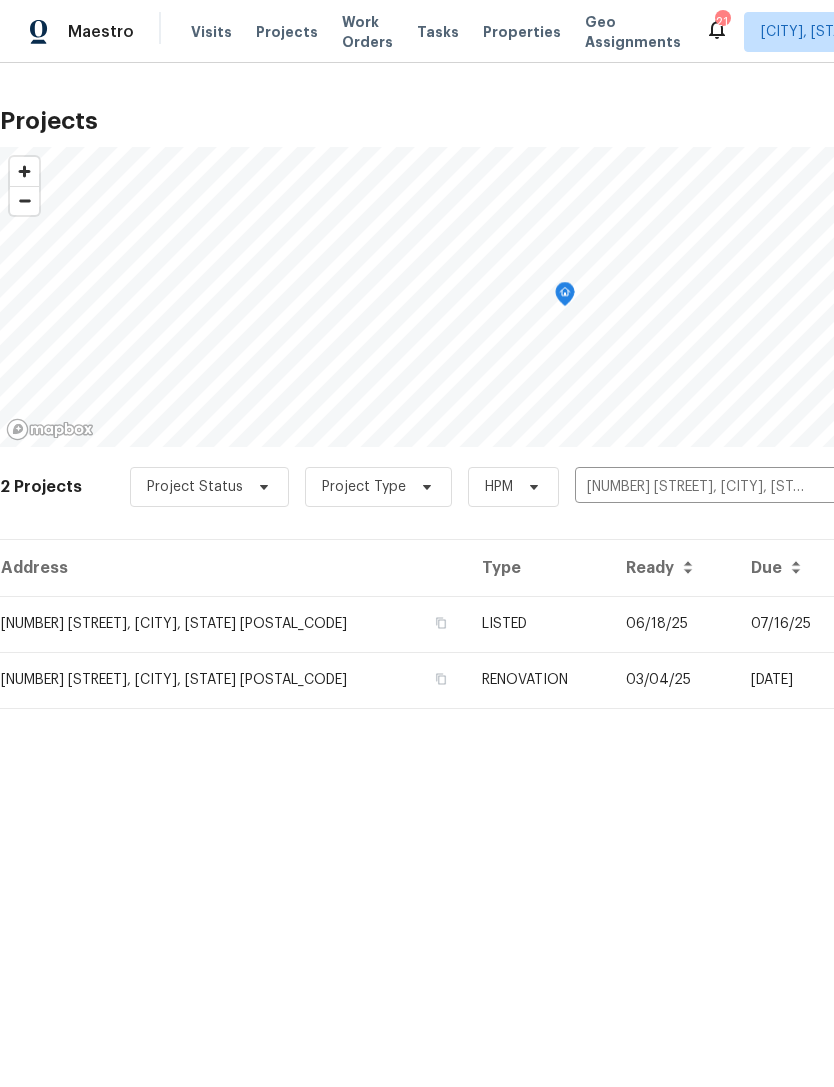 click on "[NUMBER] [STREET], [CITY], [STATE] [POSTAL_CODE]" at bounding box center [233, 624] 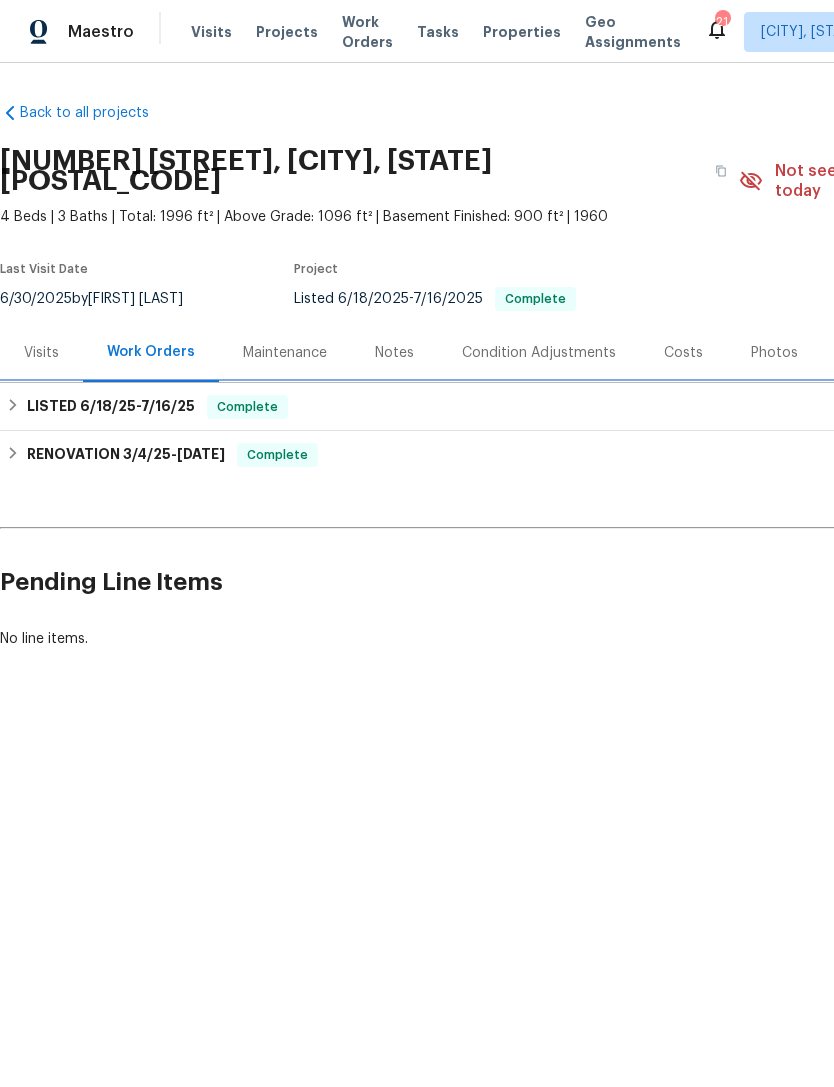click on "LISTED   [DATE]  -  [DATE]" at bounding box center (111, 407) 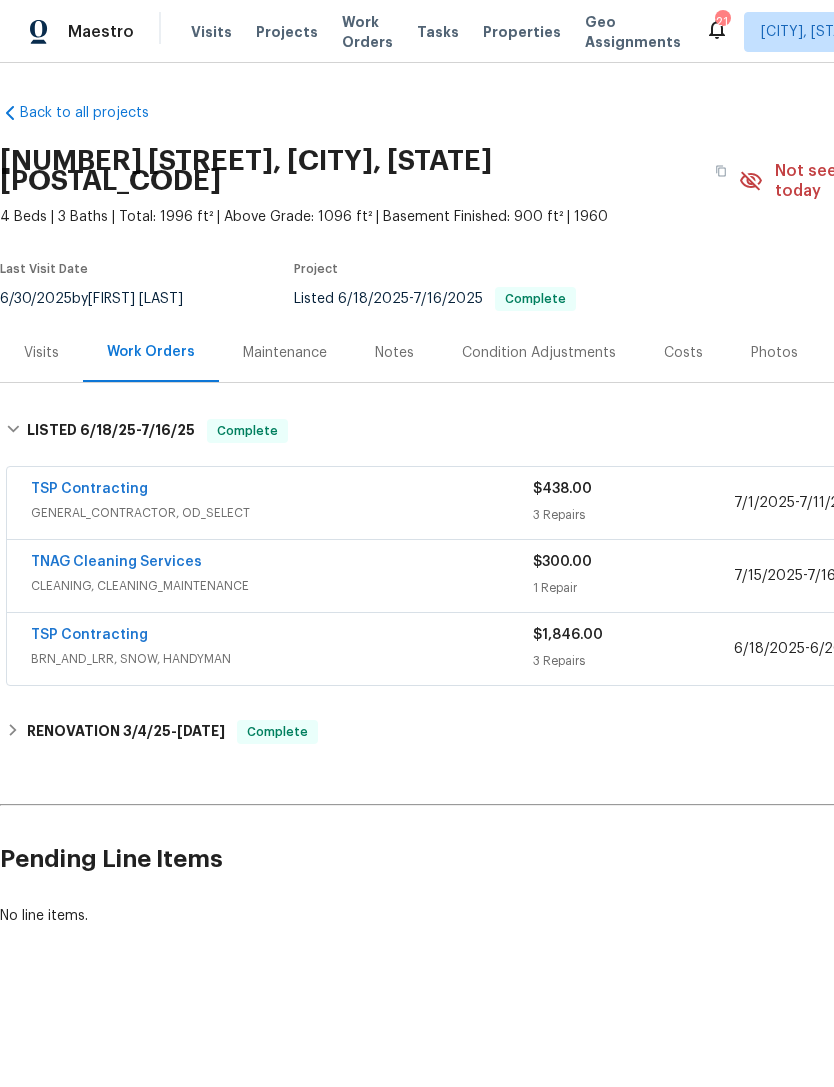 click on "TSP Contracting" at bounding box center [282, 637] 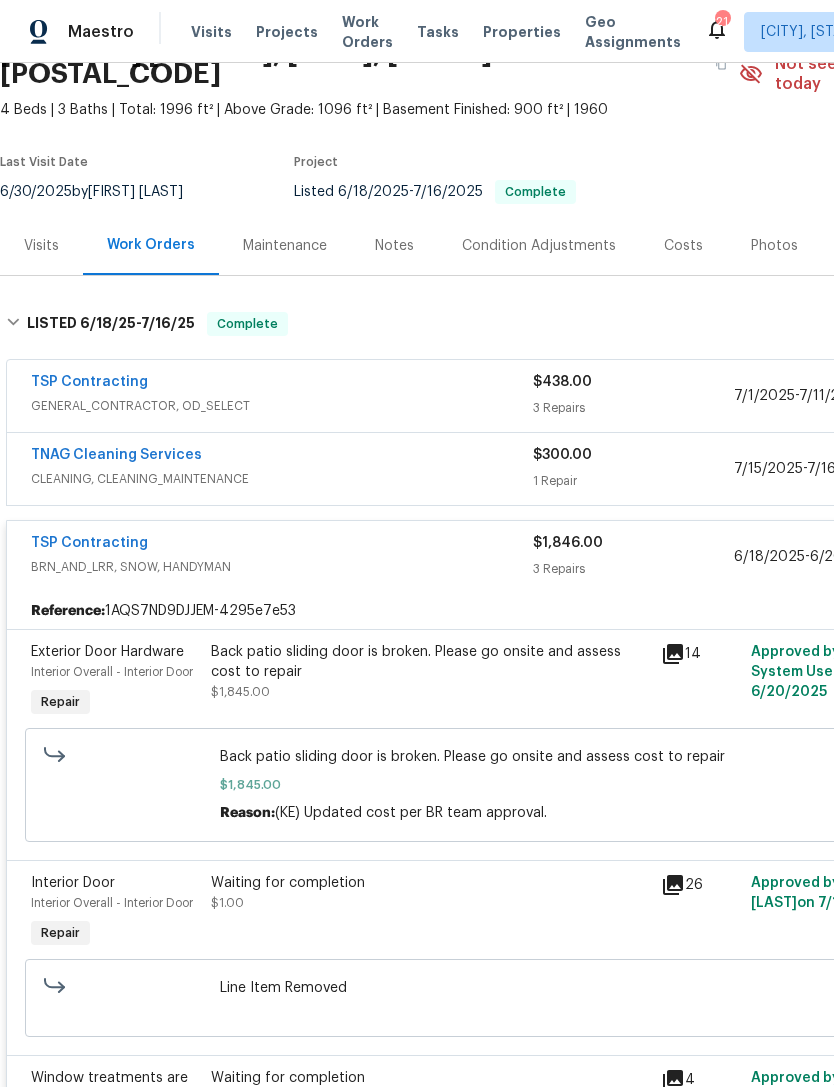scroll, scrollTop: 107, scrollLeft: 0, axis: vertical 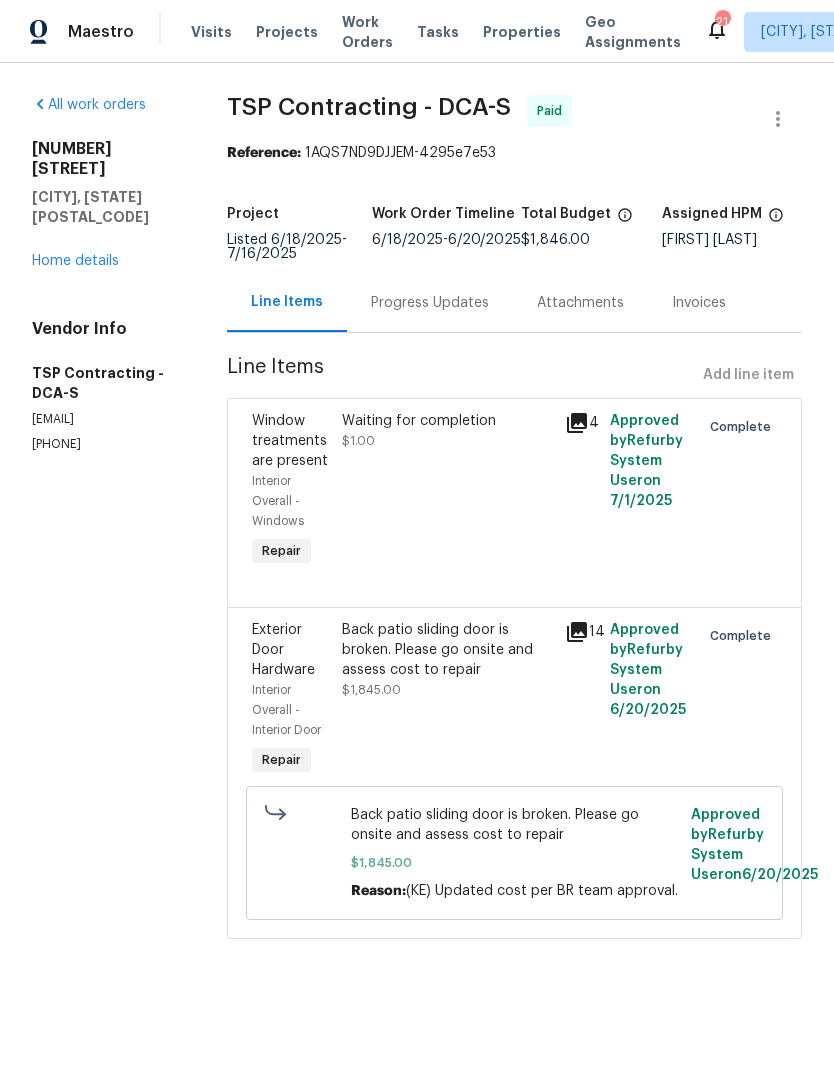 click on "Progress Updates" at bounding box center (430, 303) 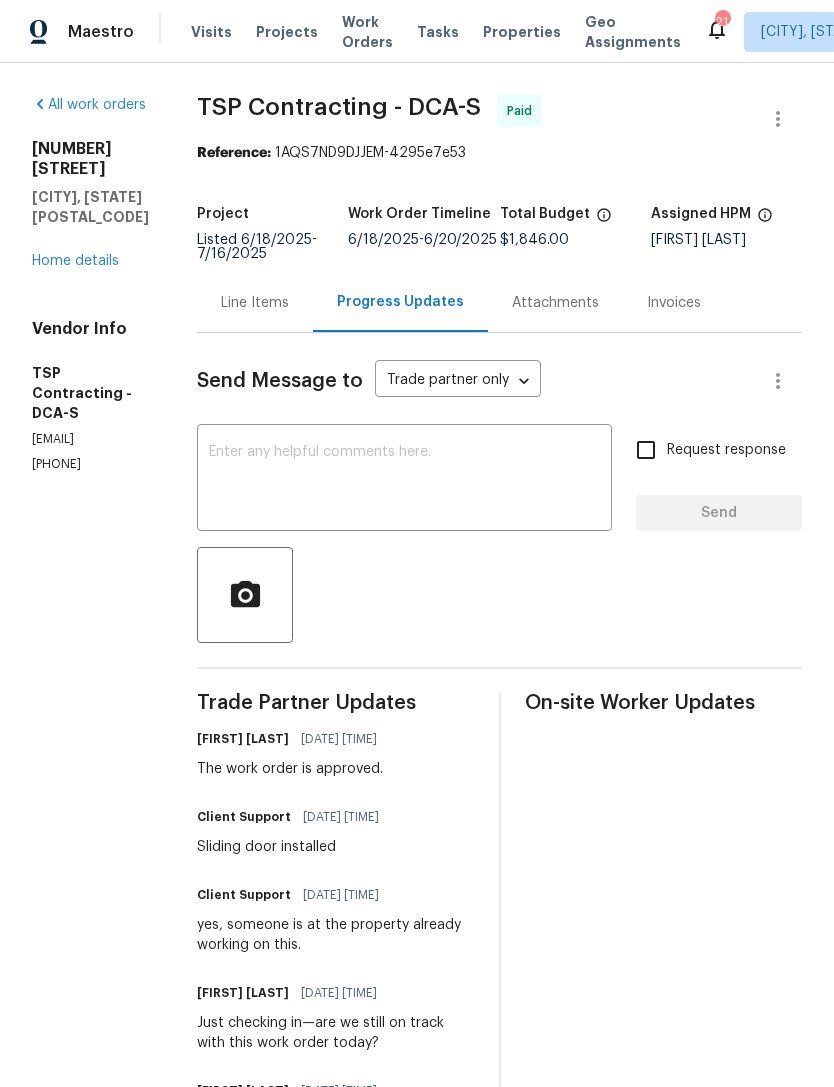click at bounding box center [404, 480] 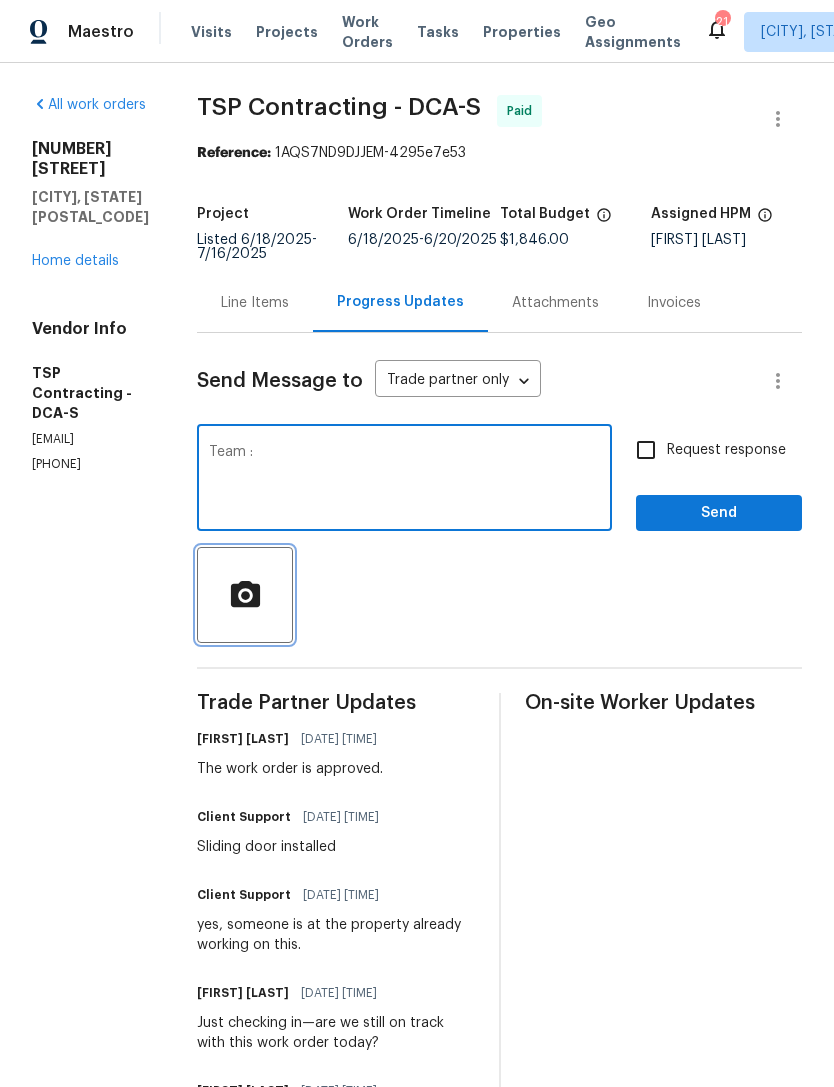 click 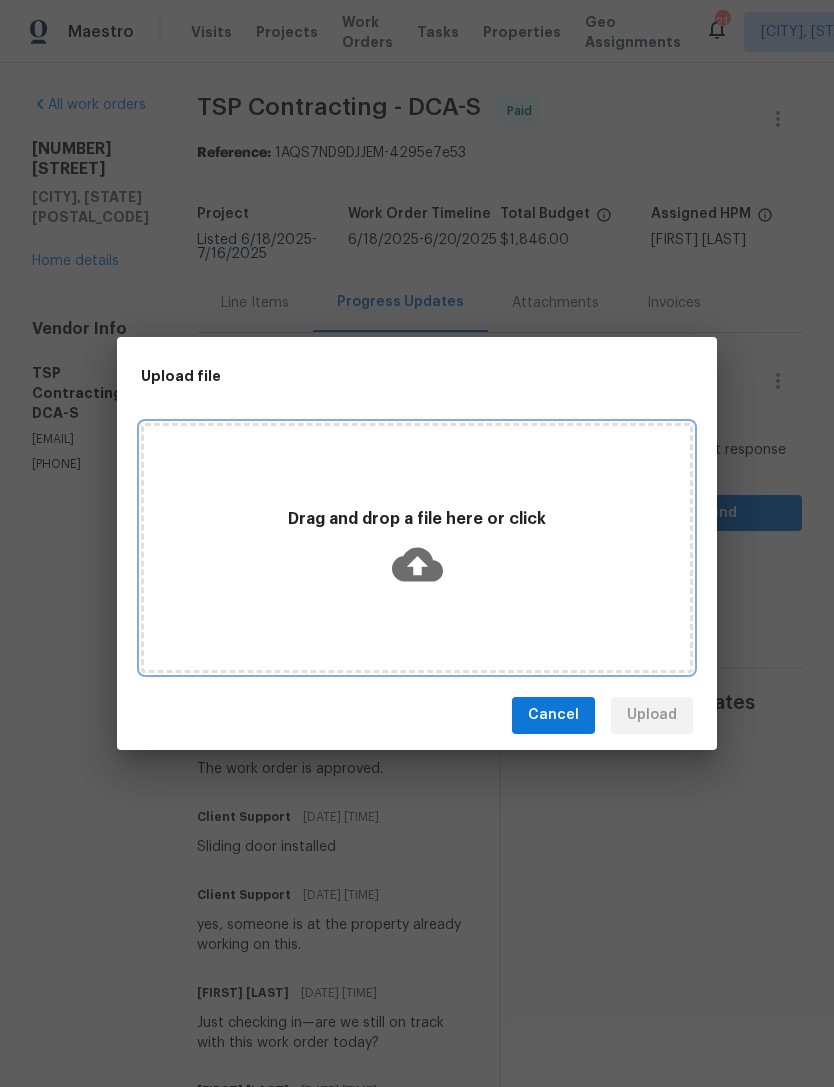 click on "Drag and drop a file here or click" at bounding box center [417, 548] 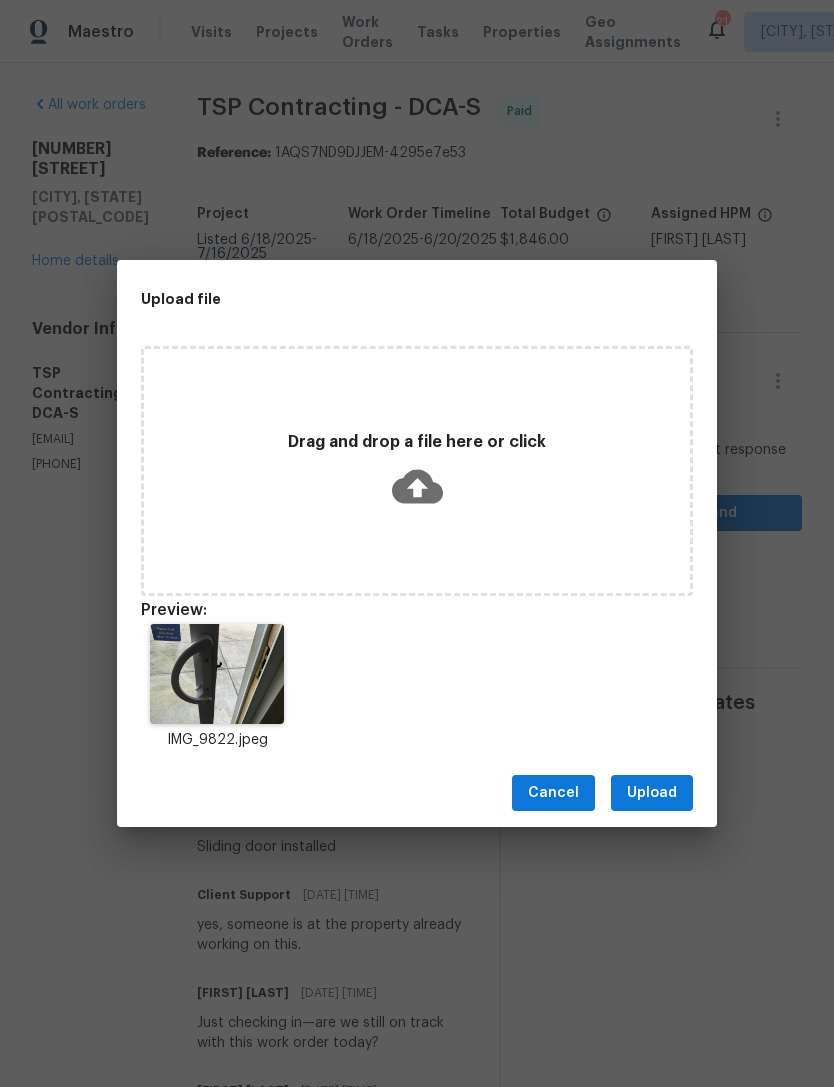 click on "Cancel Upload" at bounding box center [417, 793] 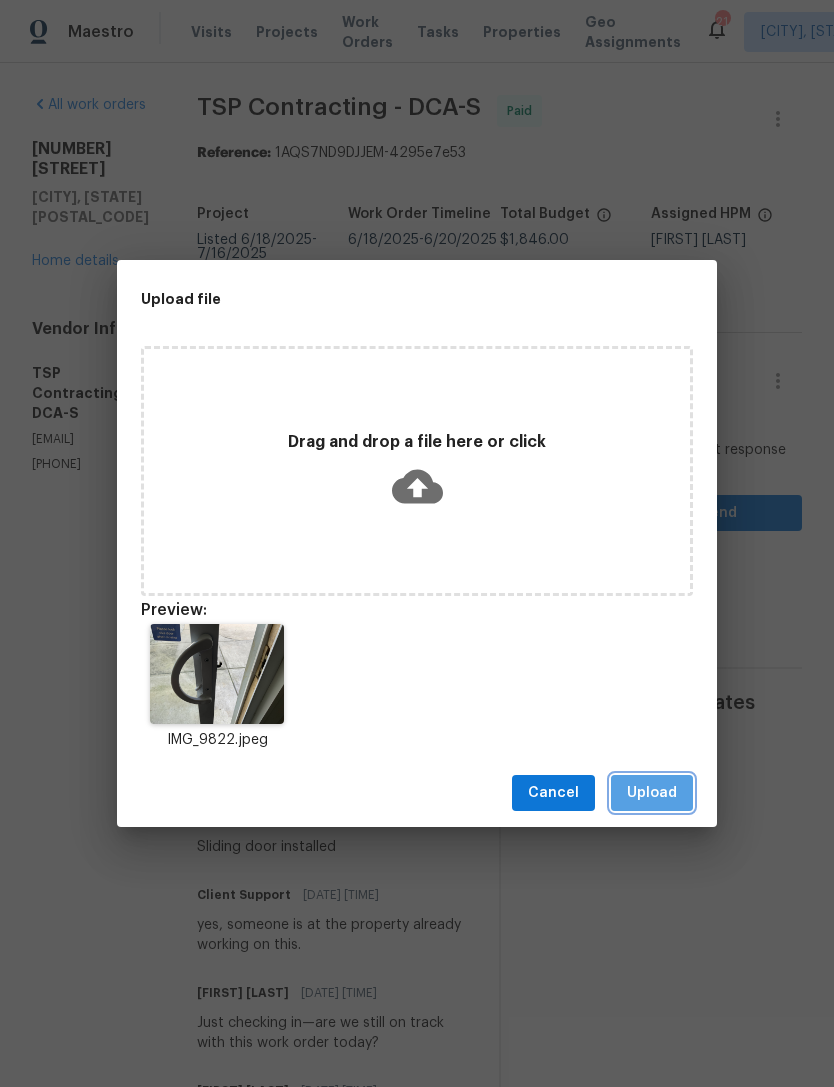 click on "Upload" at bounding box center (652, 793) 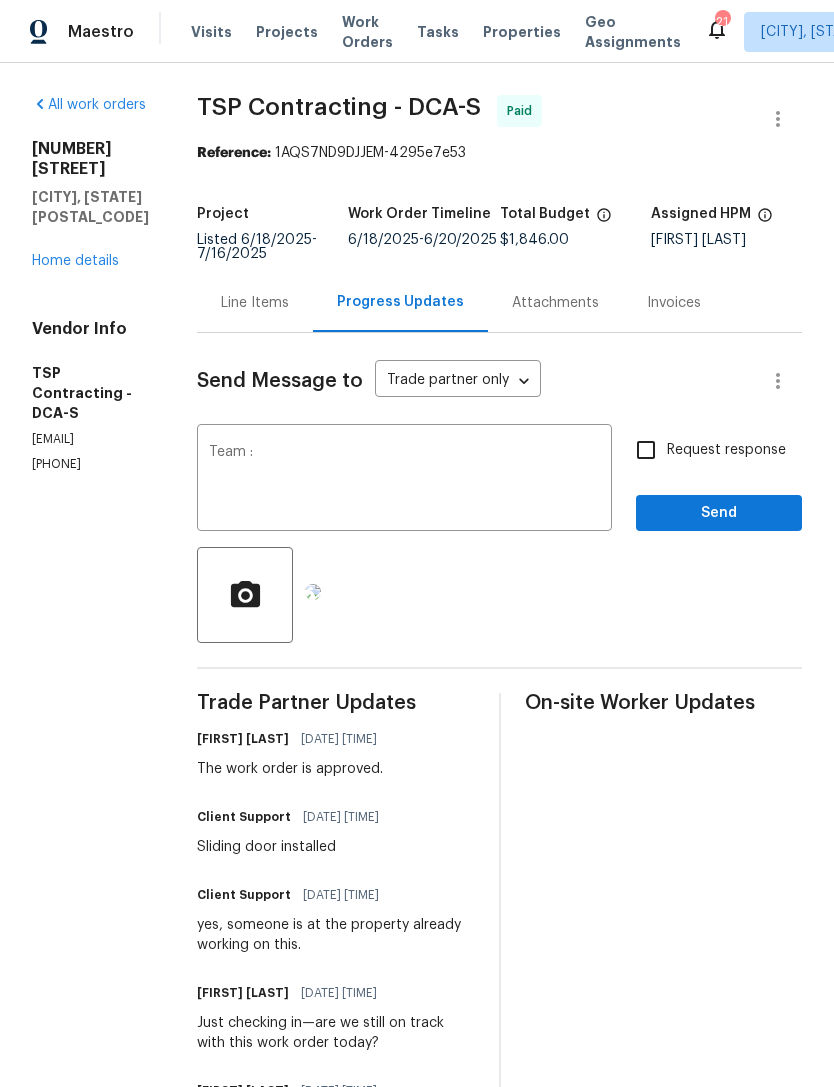 click on "Team :" at bounding box center [404, 480] 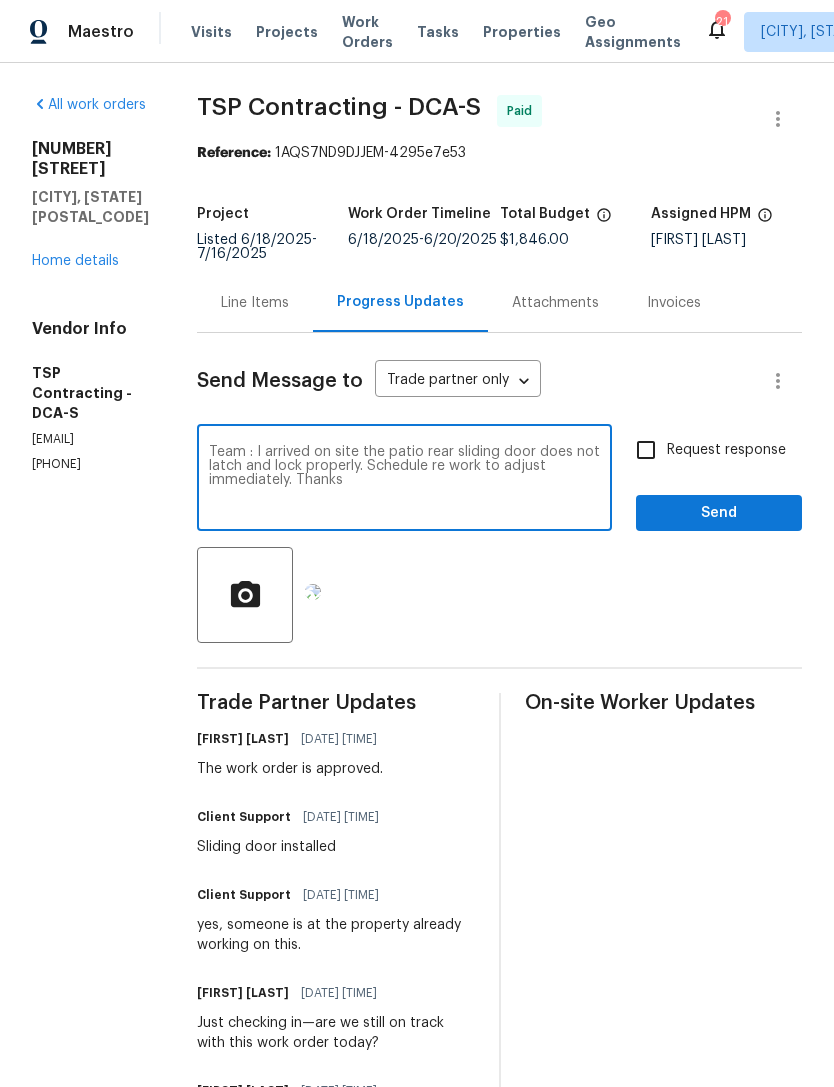 type on "Team : I arrived on site the patio rear sliding door does not latch and lock properly. Schedule re work to adjust immediately. Thanks" 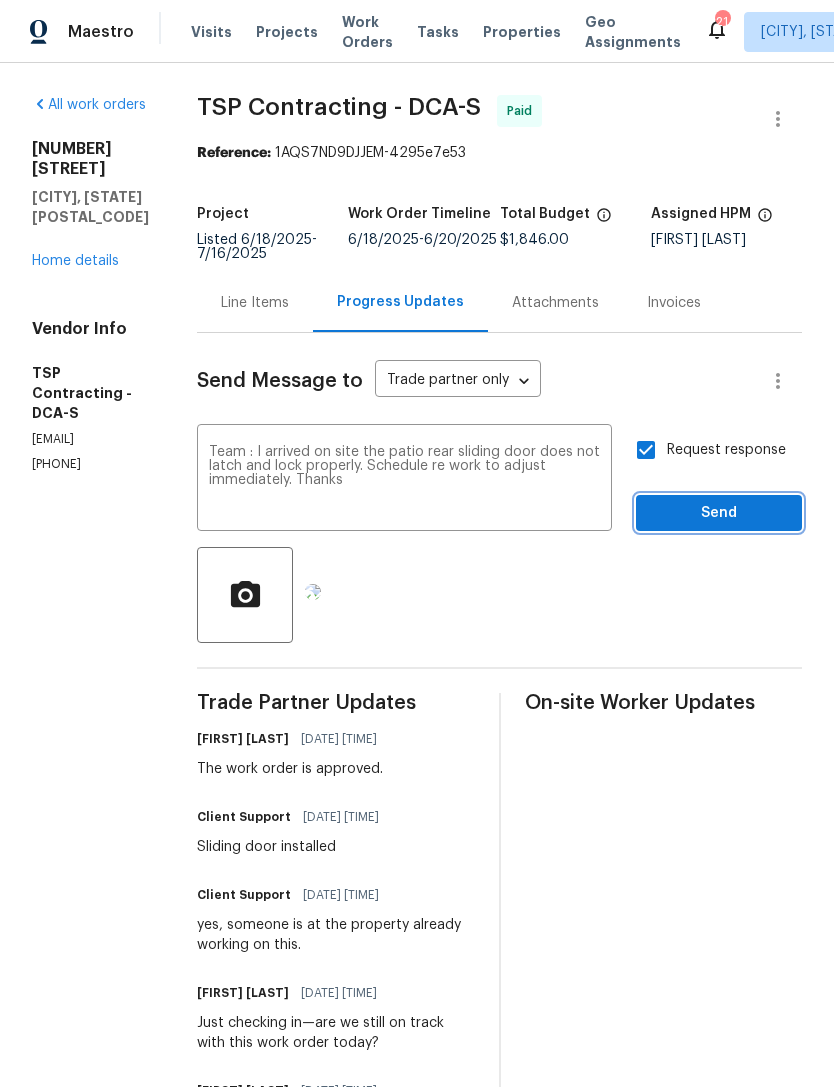 click on "Send" at bounding box center [719, 513] 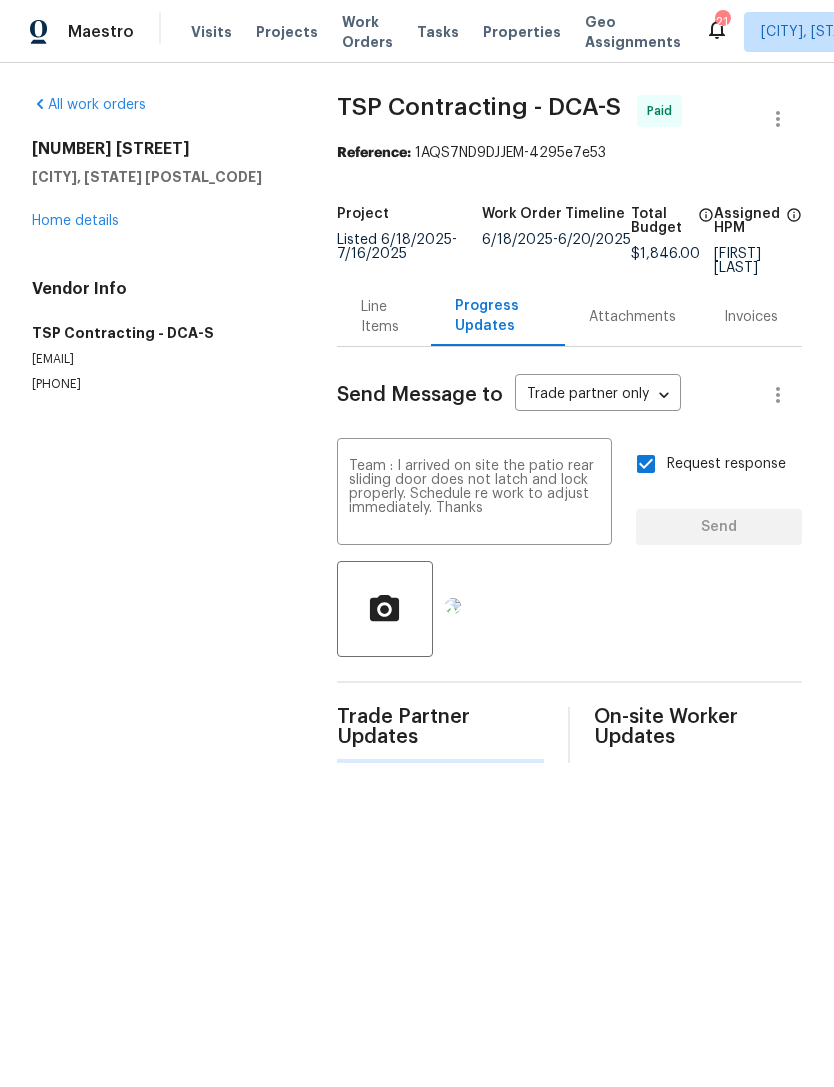 type 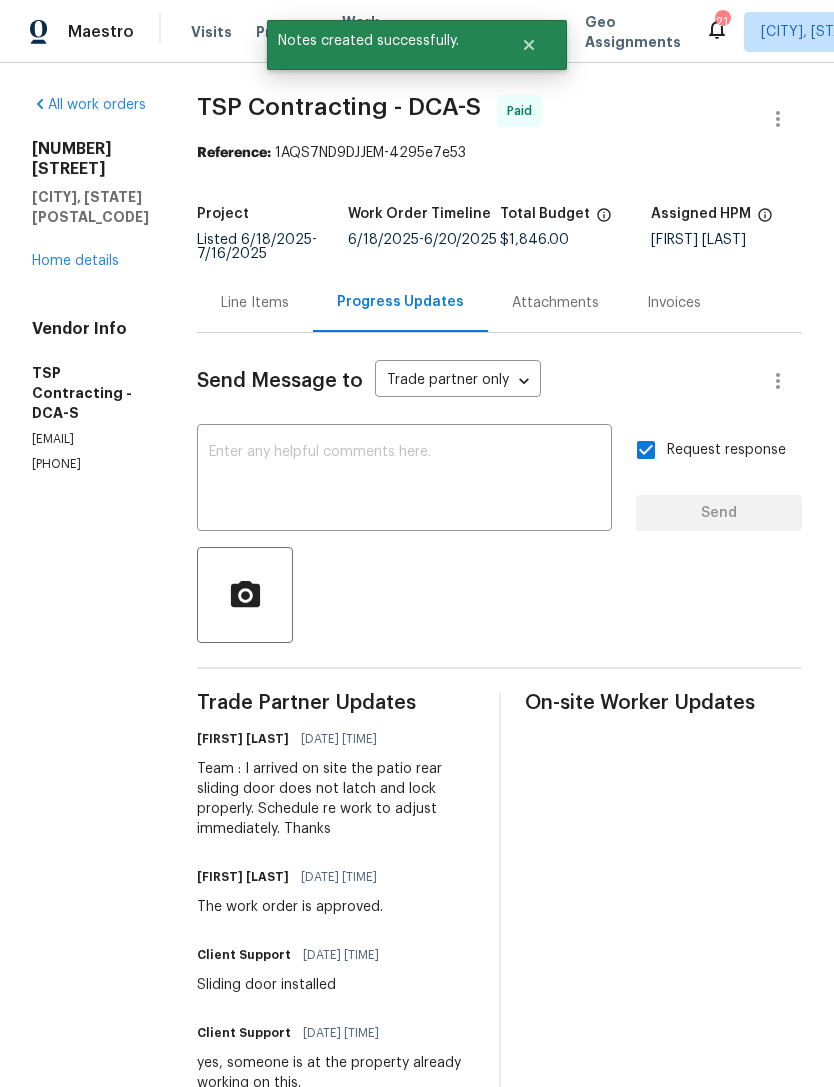 click on "Home details" at bounding box center (75, 261) 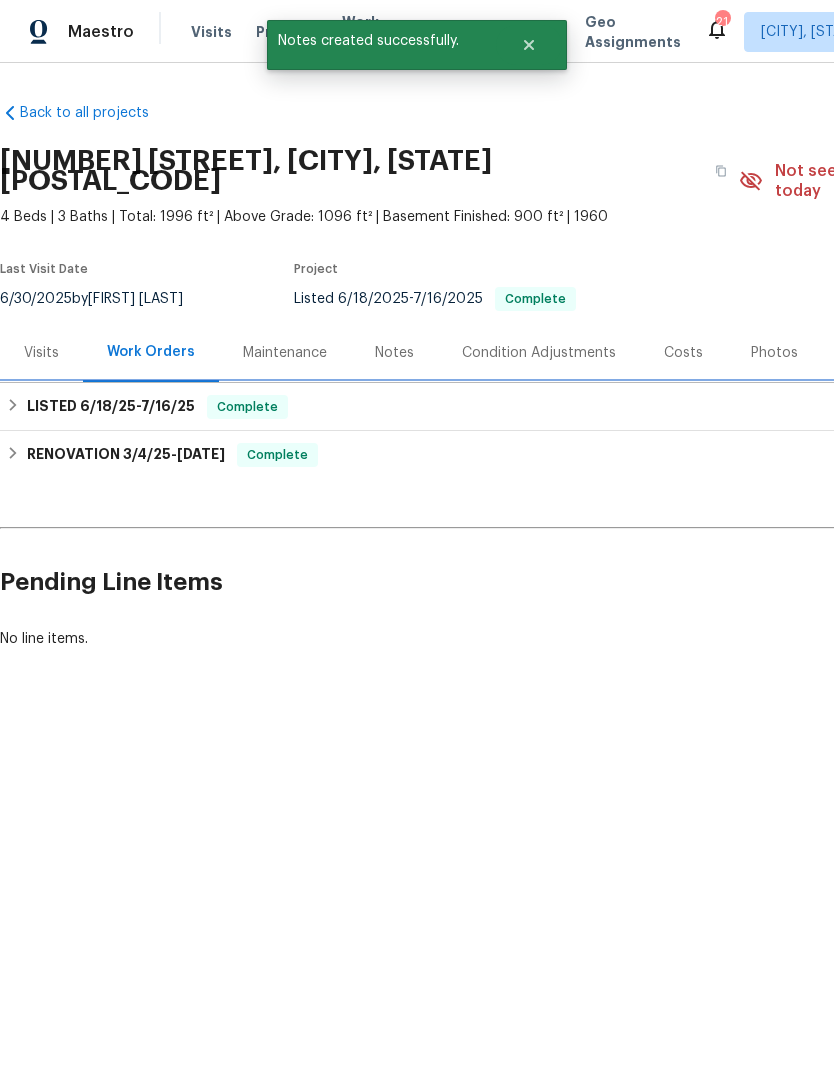 click on "LISTED   6/18/25  -  7/16/25" at bounding box center (111, 407) 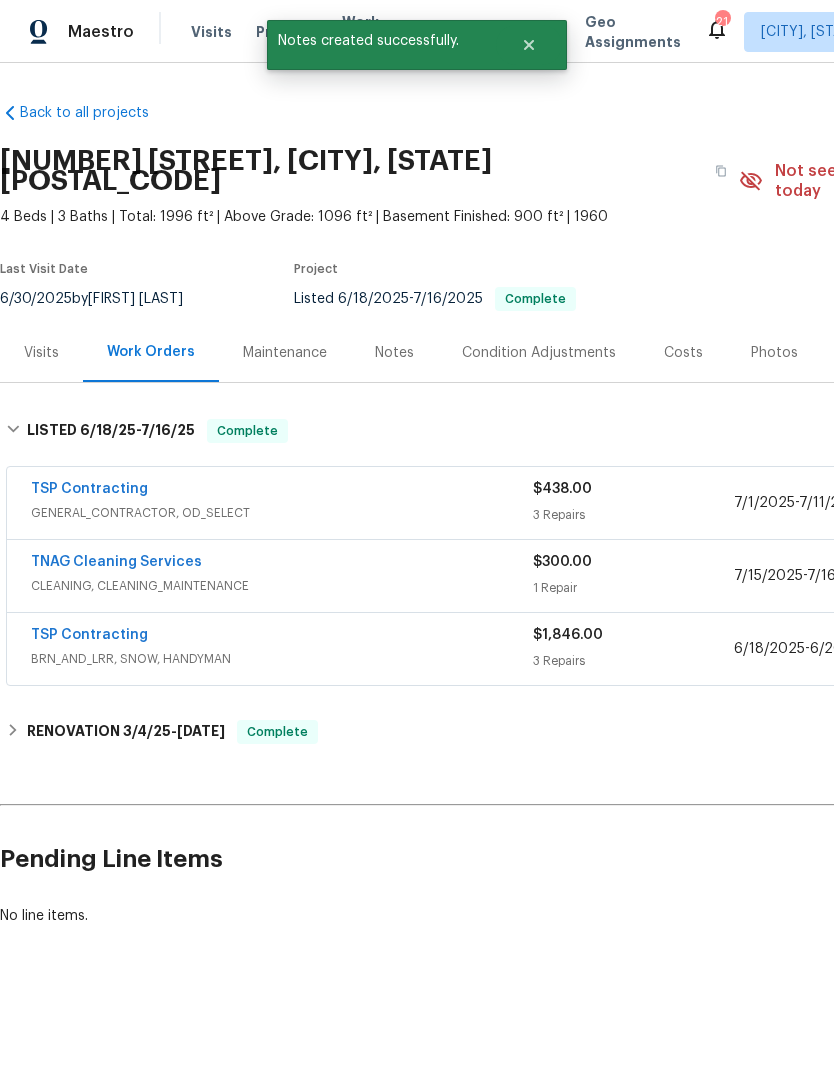 click on "TSP Contracting" at bounding box center [282, 491] 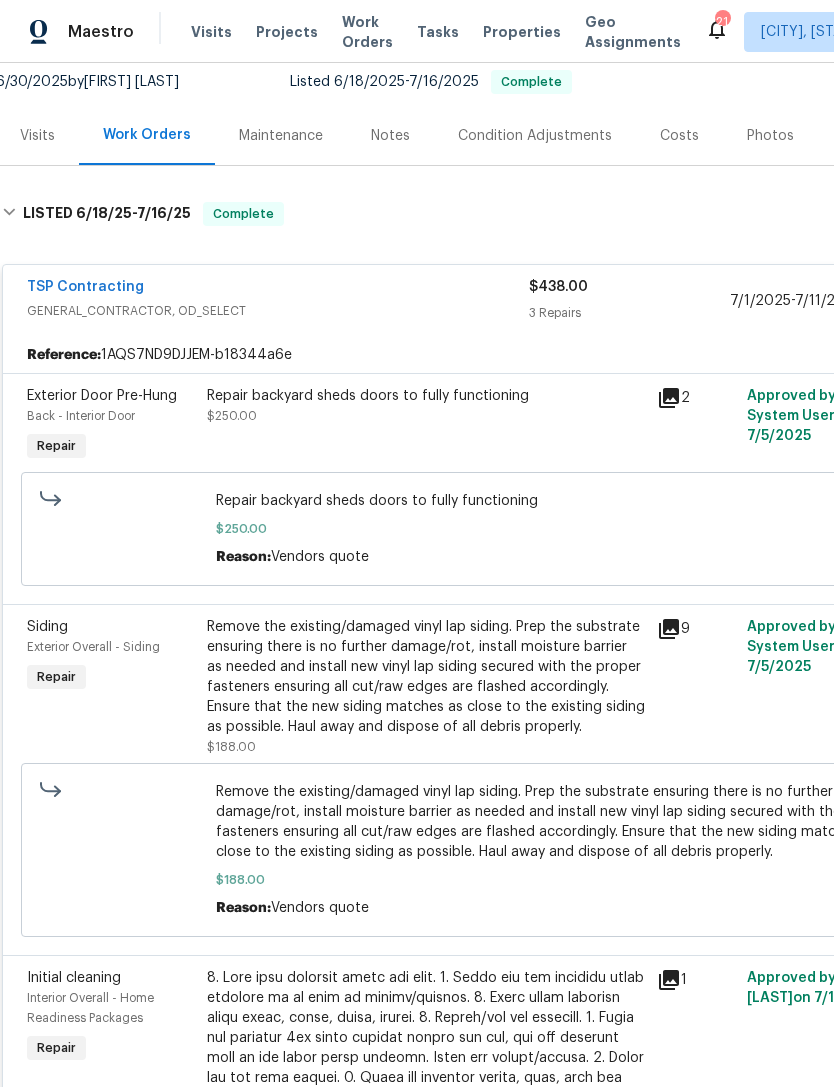 scroll, scrollTop: 207, scrollLeft: 3, axis: both 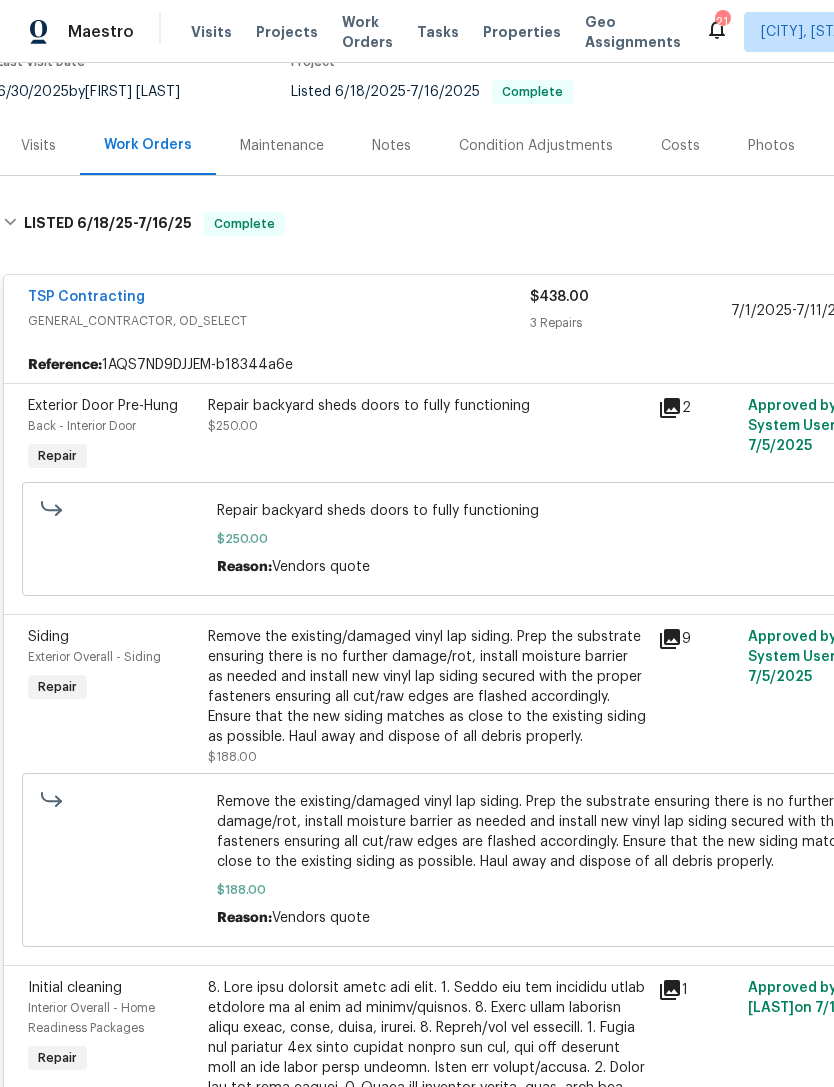 click on "TSP Contracting" at bounding box center (86, 297) 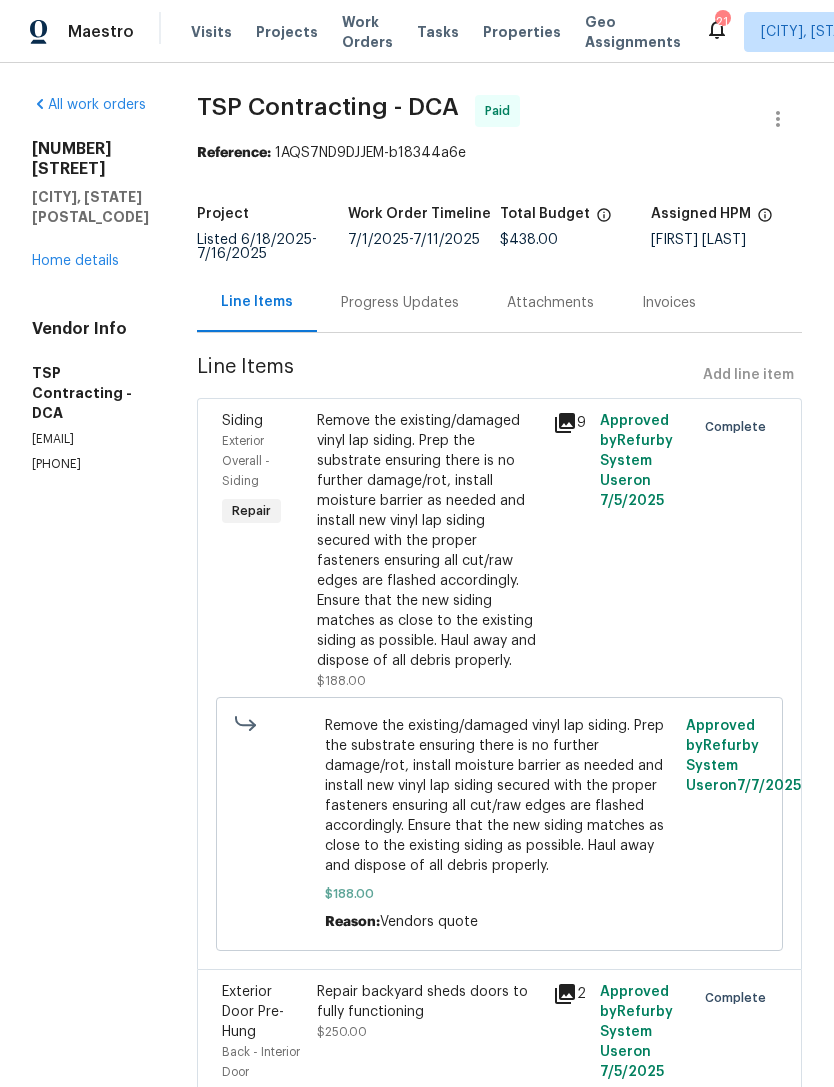 click on "Progress Updates" at bounding box center [400, 303] 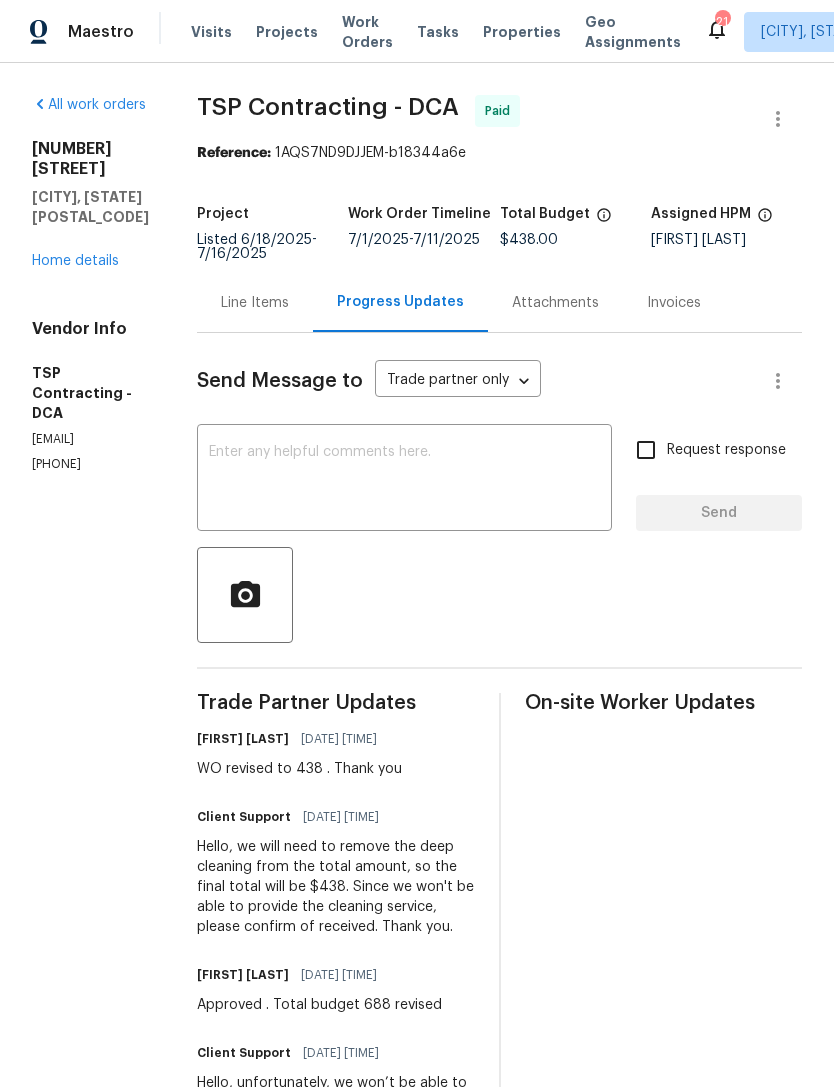 click at bounding box center [404, 480] 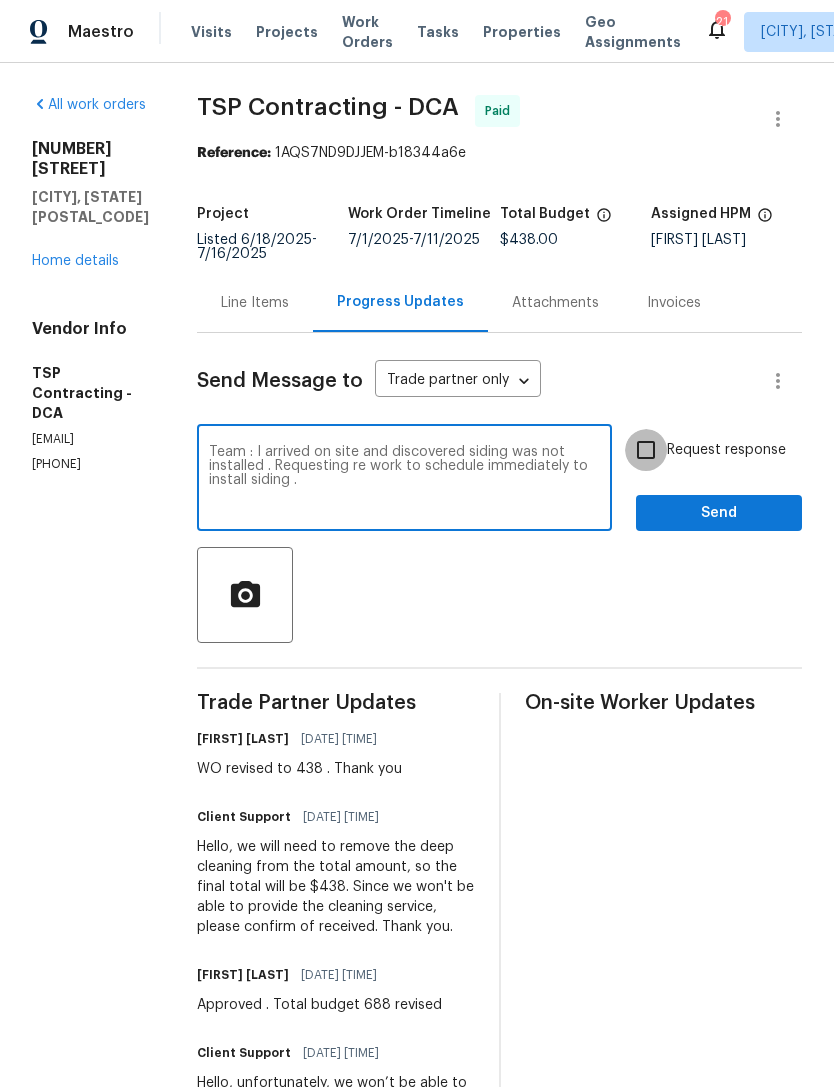 type on "Team : I arrived on site and discovered siding was not installed . Requesting re work to schedule immediately to install siding ." 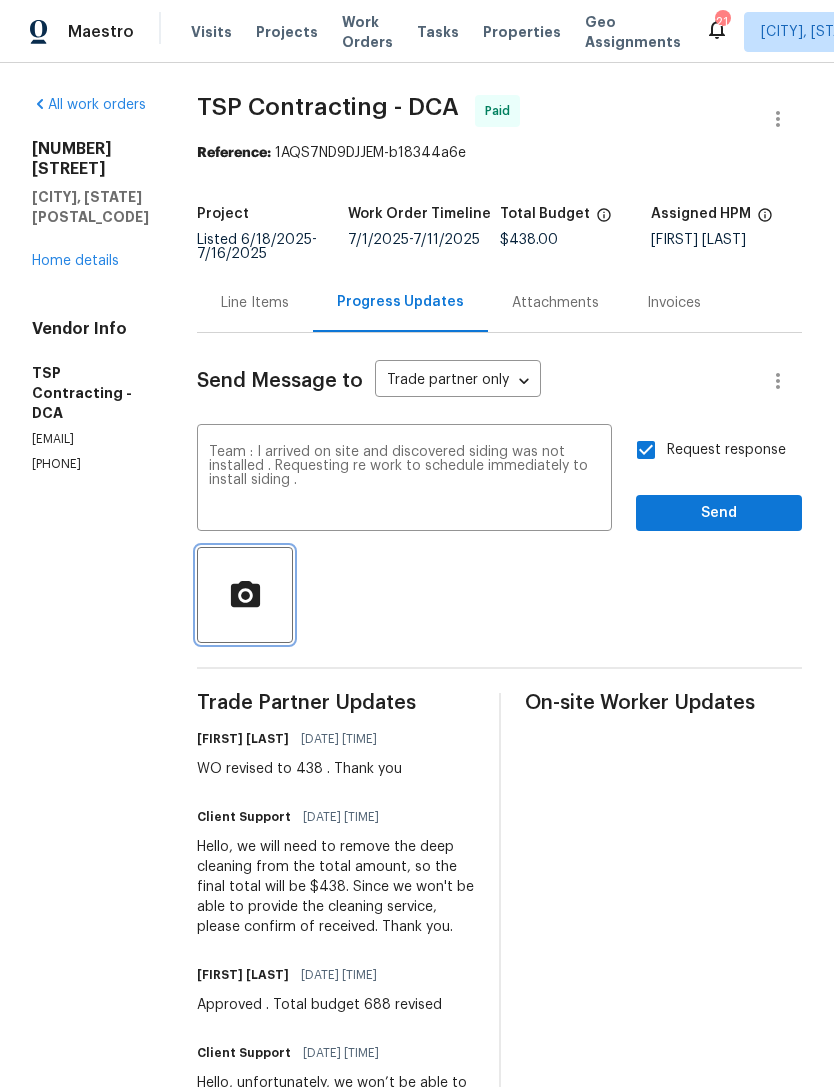 click 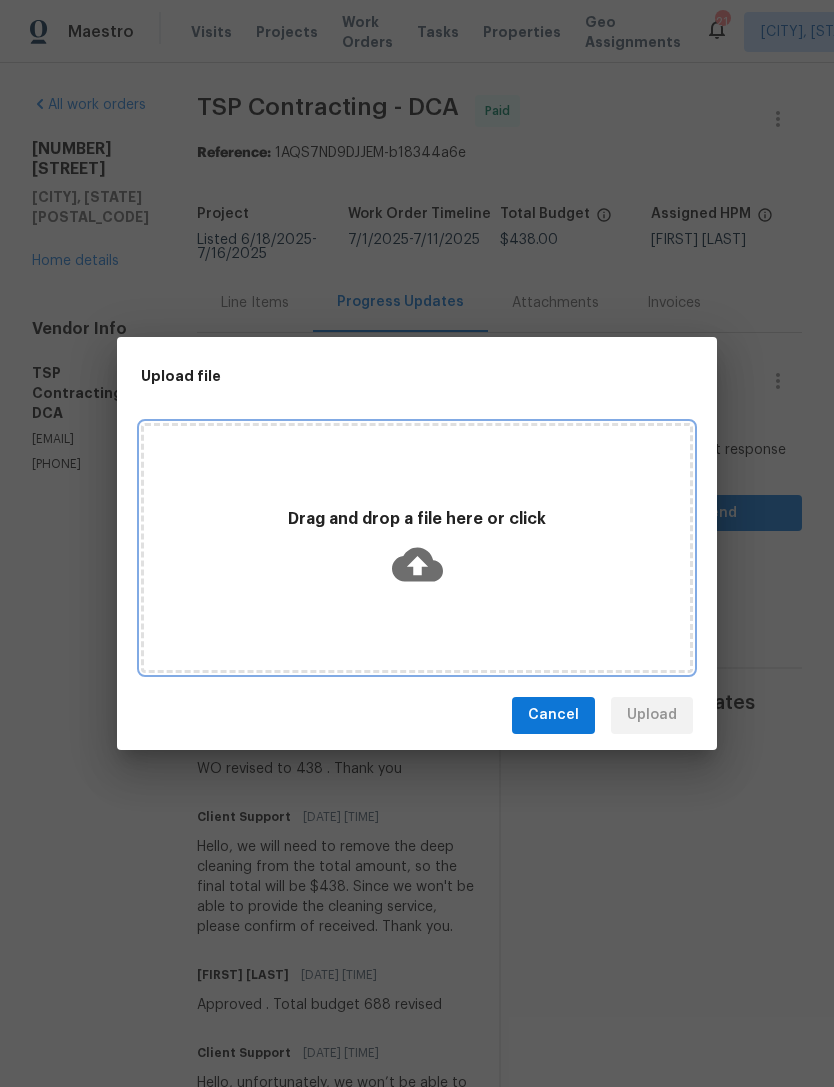 click on "Drag and drop a file here or click" at bounding box center [417, 548] 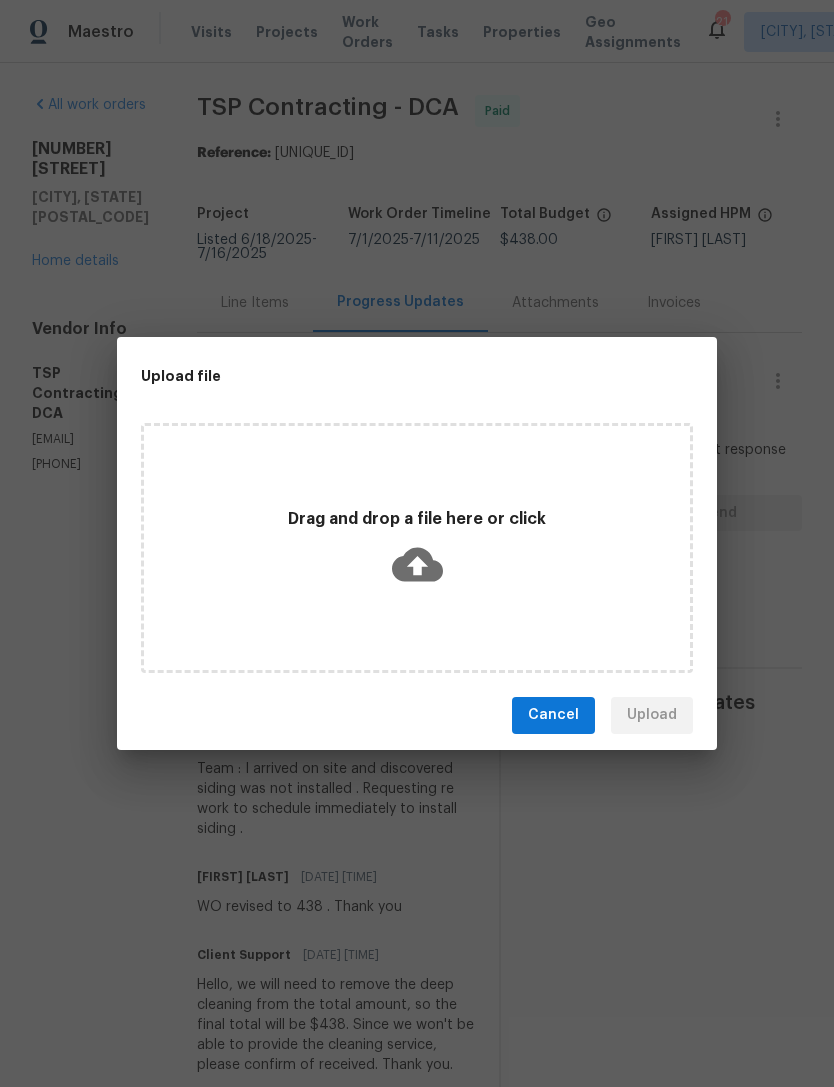 scroll, scrollTop: 0, scrollLeft: 0, axis: both 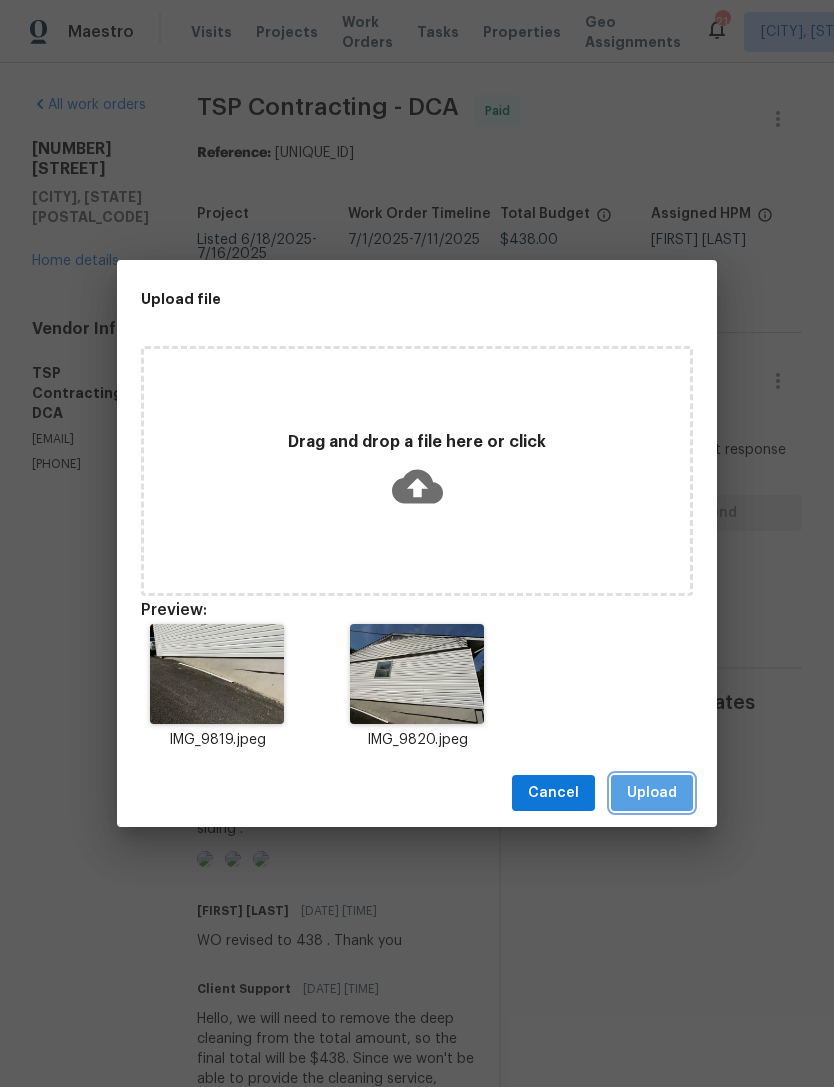 click on "Upload" at bounding box center [652, 793] 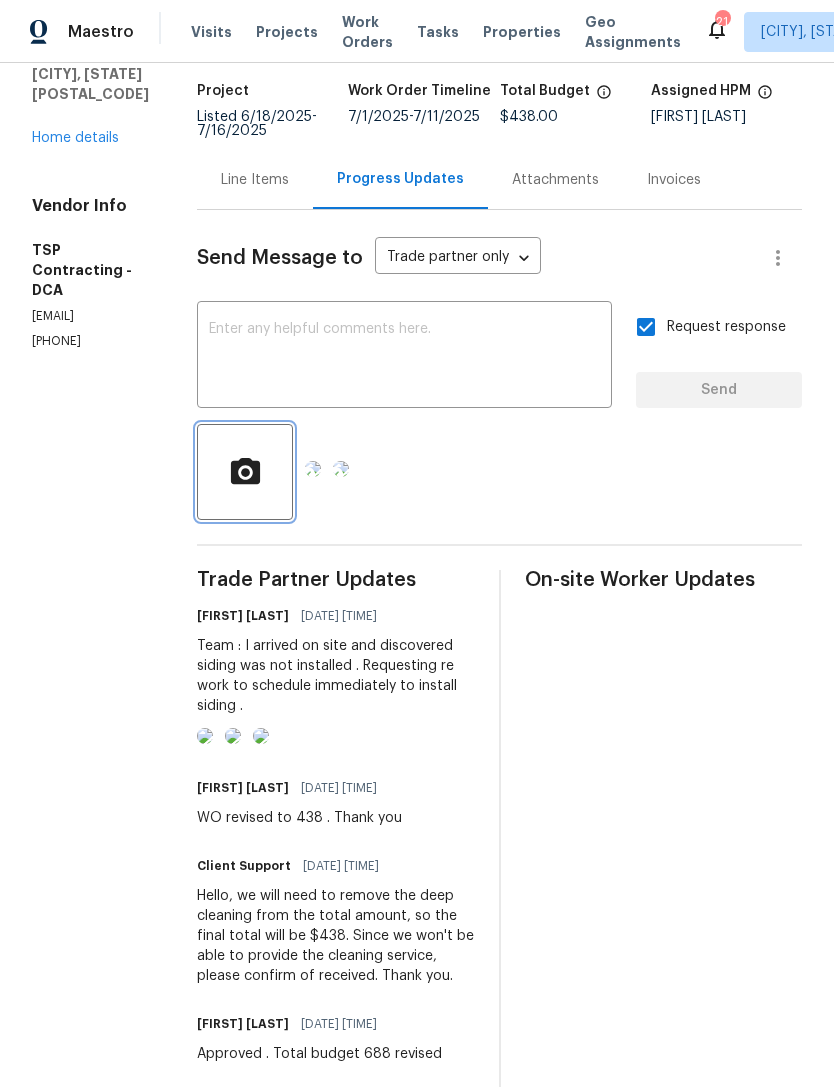scroll, scrollTop: 101, scrollLeft: 0, axis: vertical 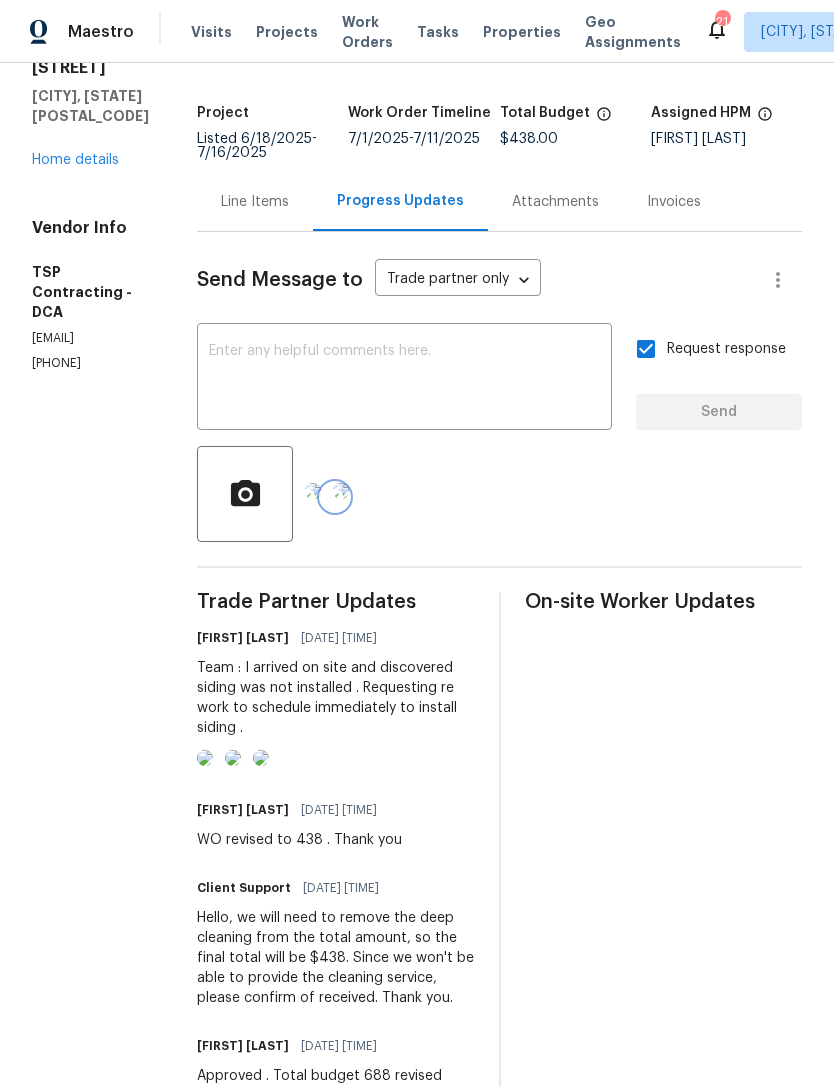 click 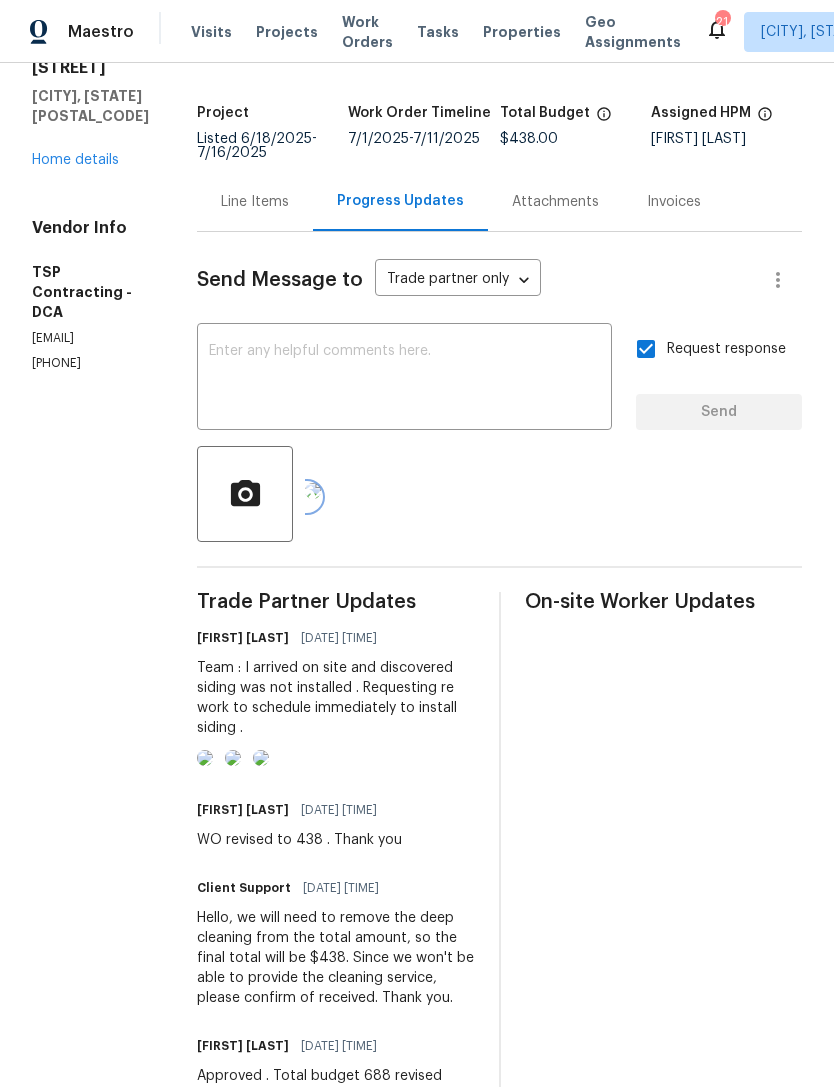 click 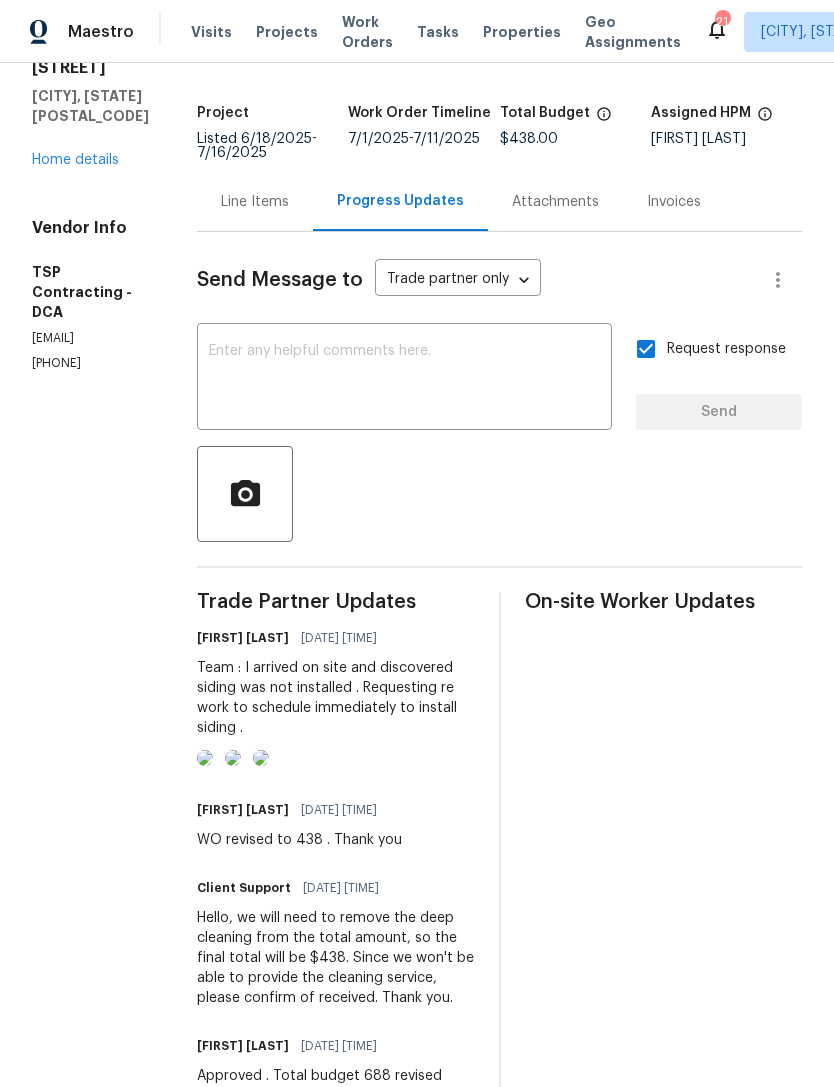 click on "Home details" at bounding box center [75, 160] 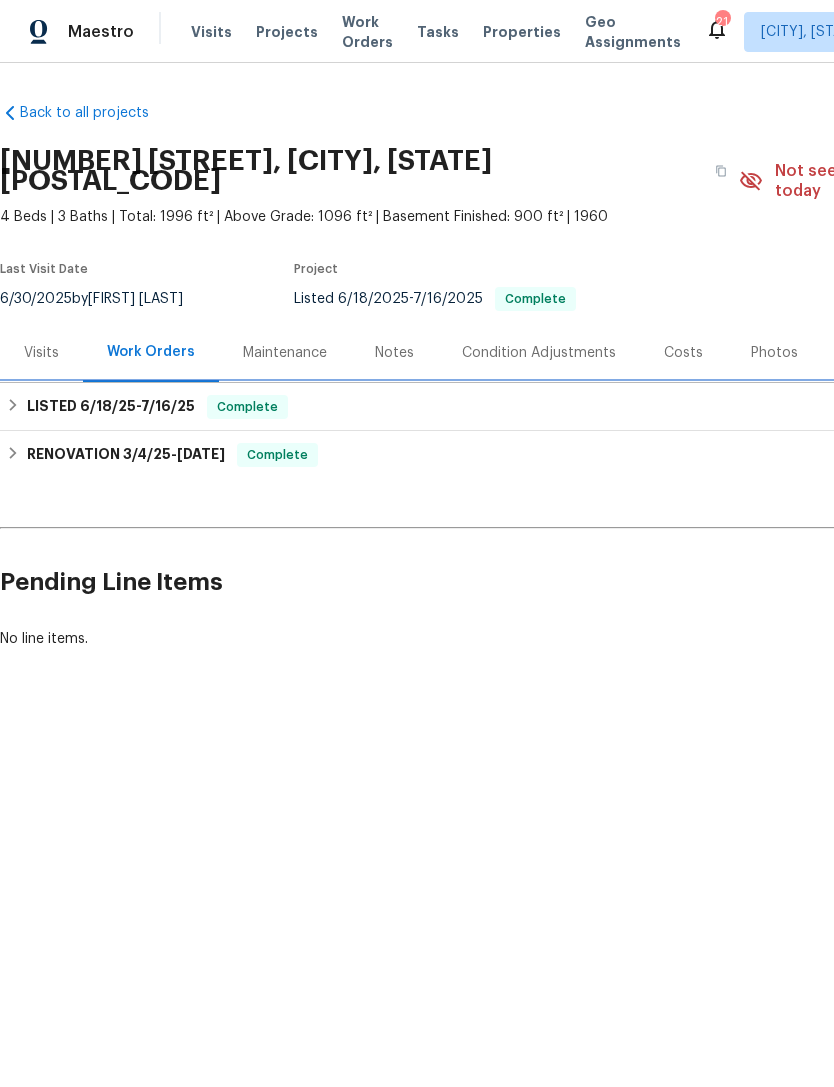 click on "LISTED   [DATE]  -  [DATE]" at bounding box center (111, 407) 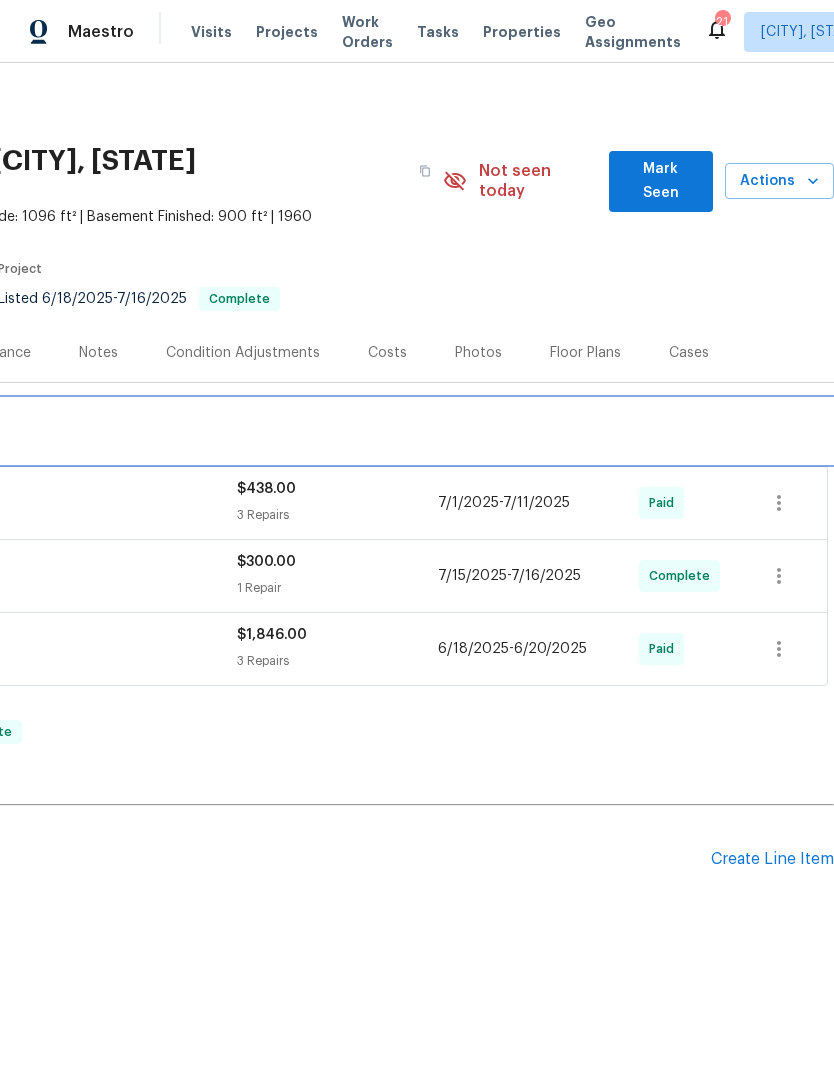 scroll, scrollTop: 0, scrollLeft: 296, axis: horizontal 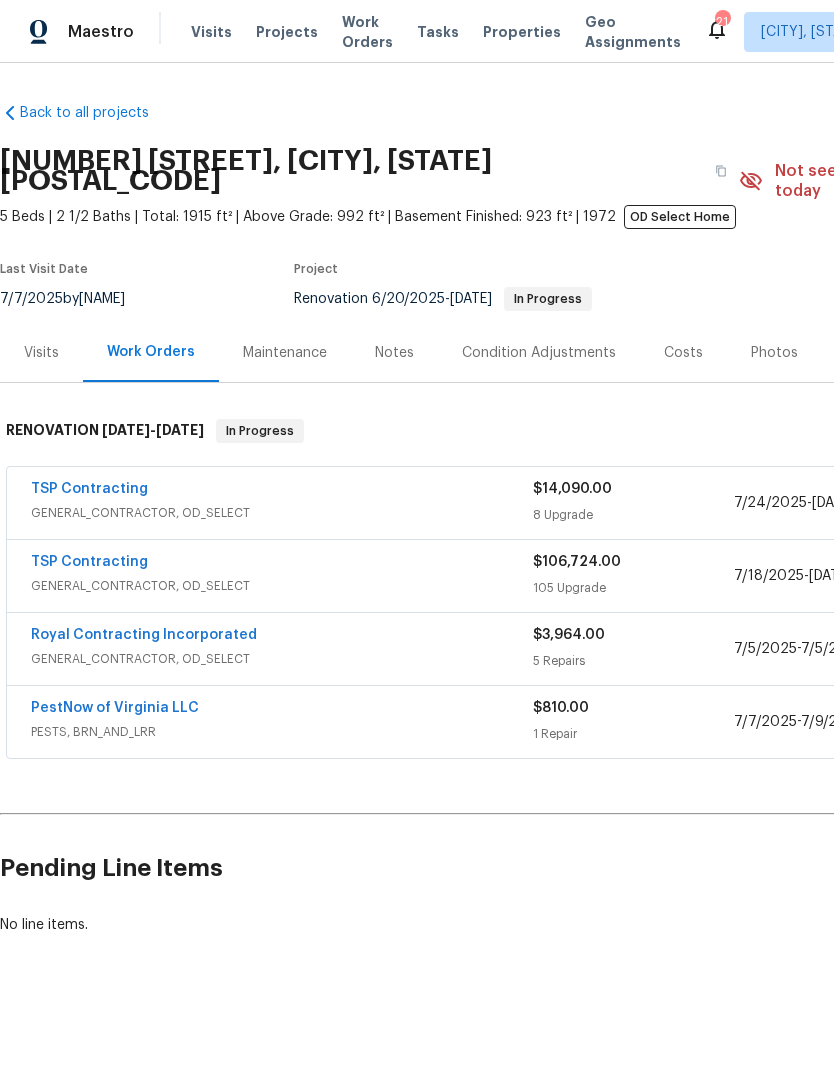click on "Projects" at bounding box center [287, 32] 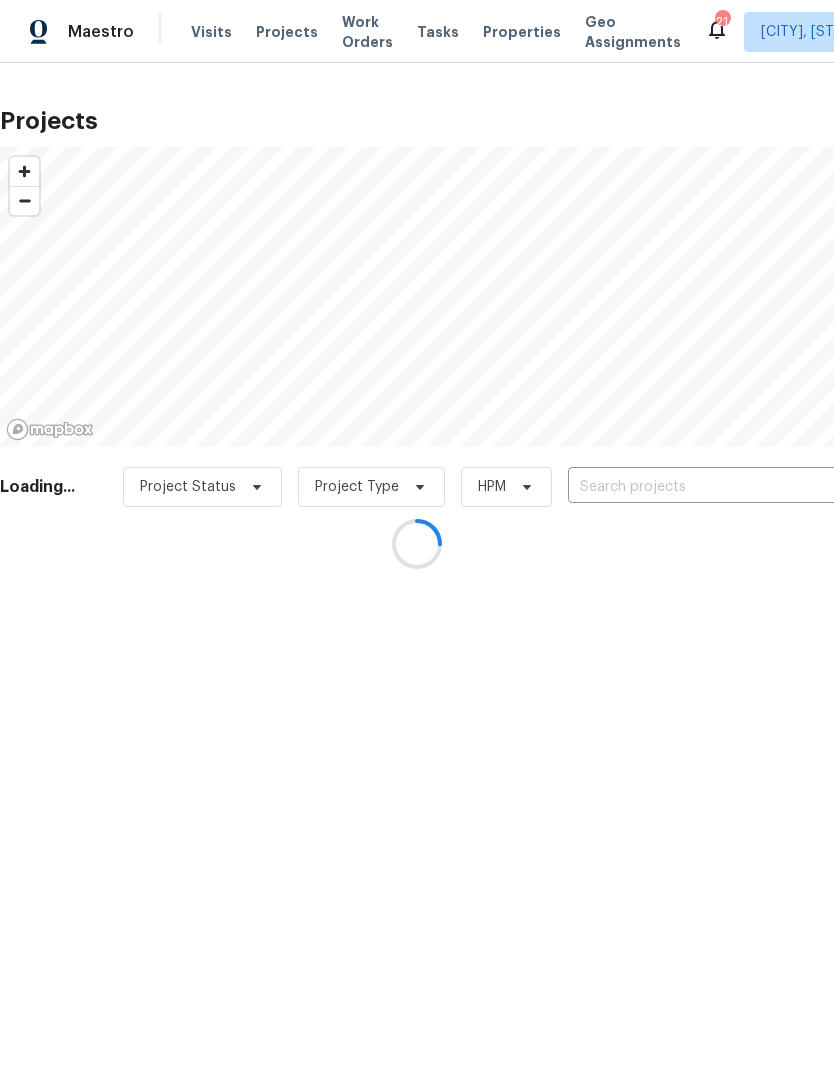 click at bounding box center [417, 543] 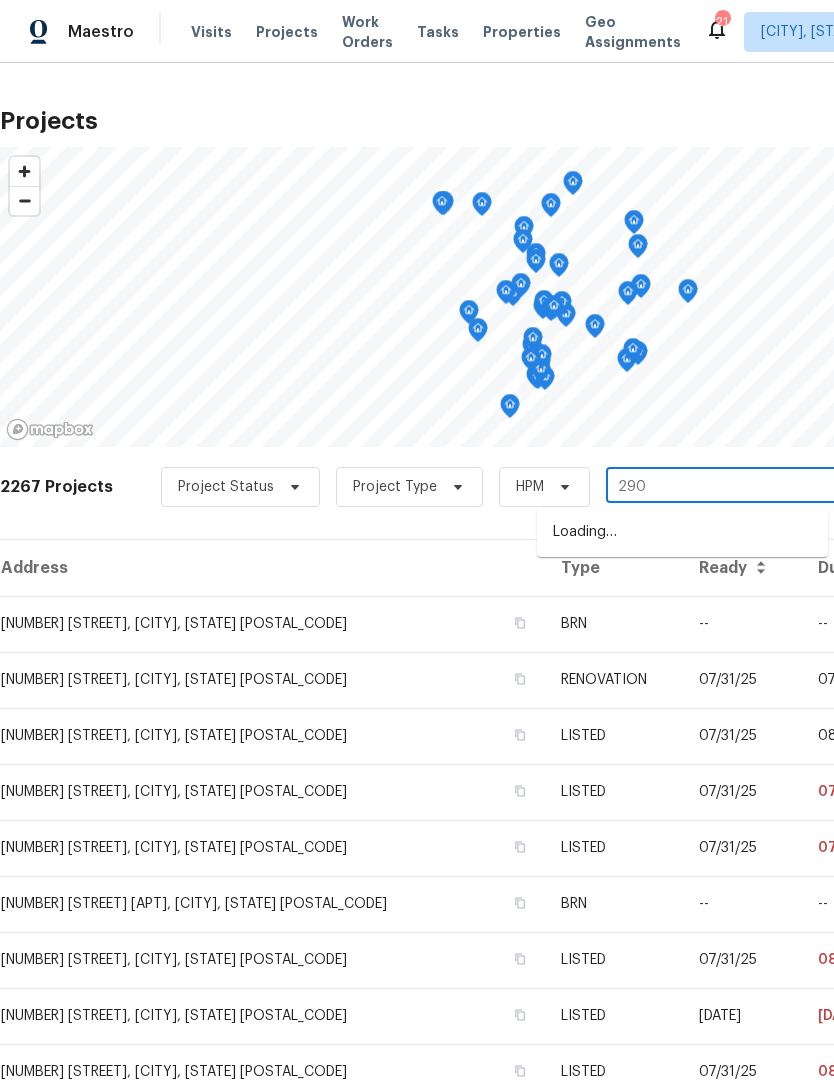 type on "2905" 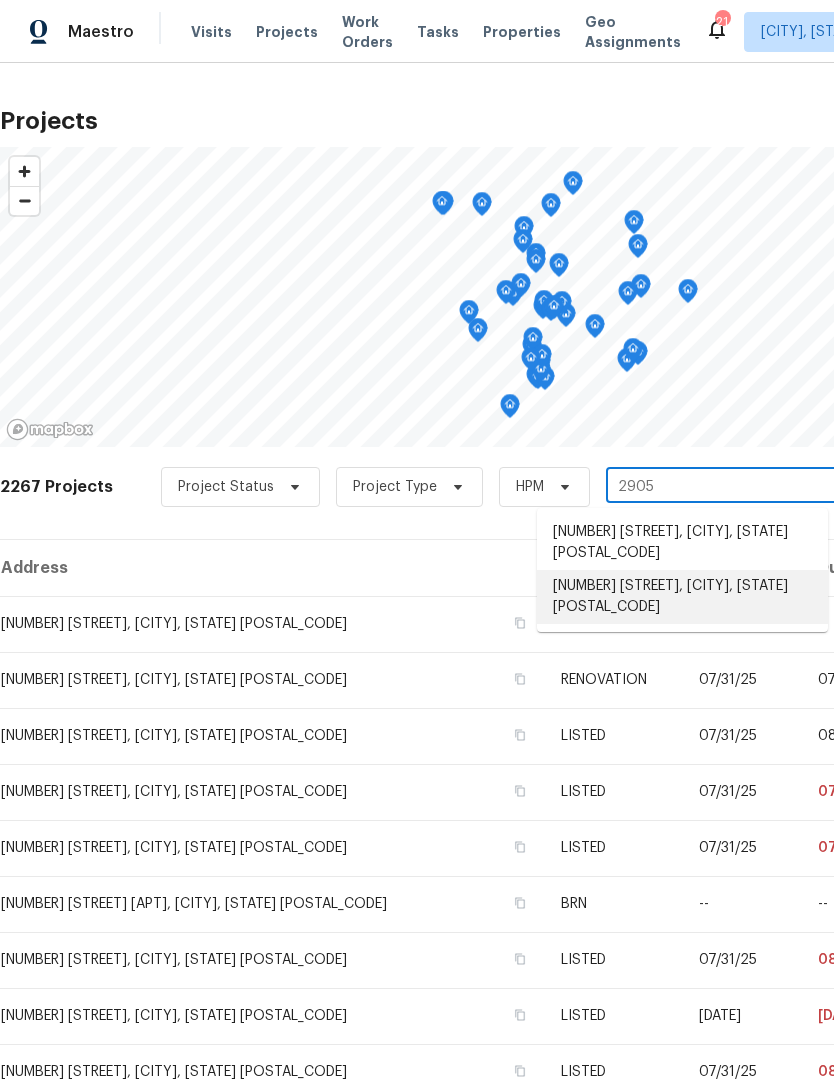 click on "2905 Chinkapin Oak Ln, Woodbridge, VA 22191" at bounding box center [682, 597] 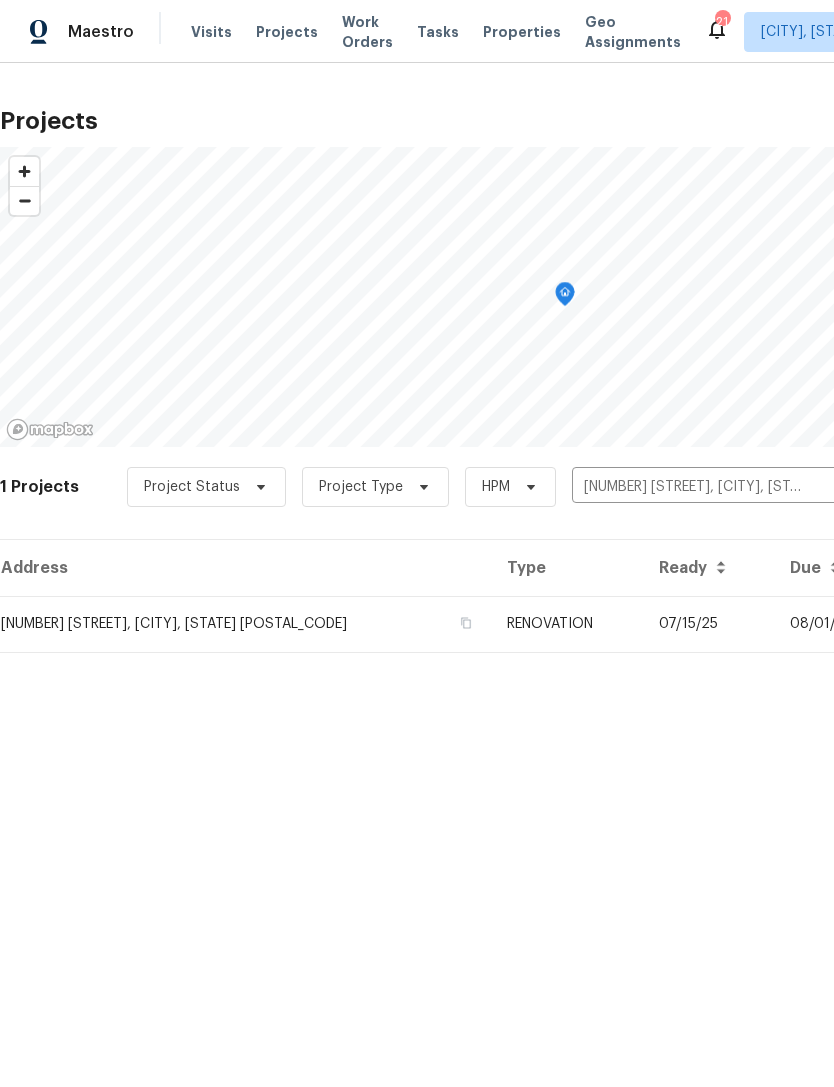 click on "2905 Chinkapin Oak Ln, Woodbridge, VA 22191" at bounding box center [245, 624] 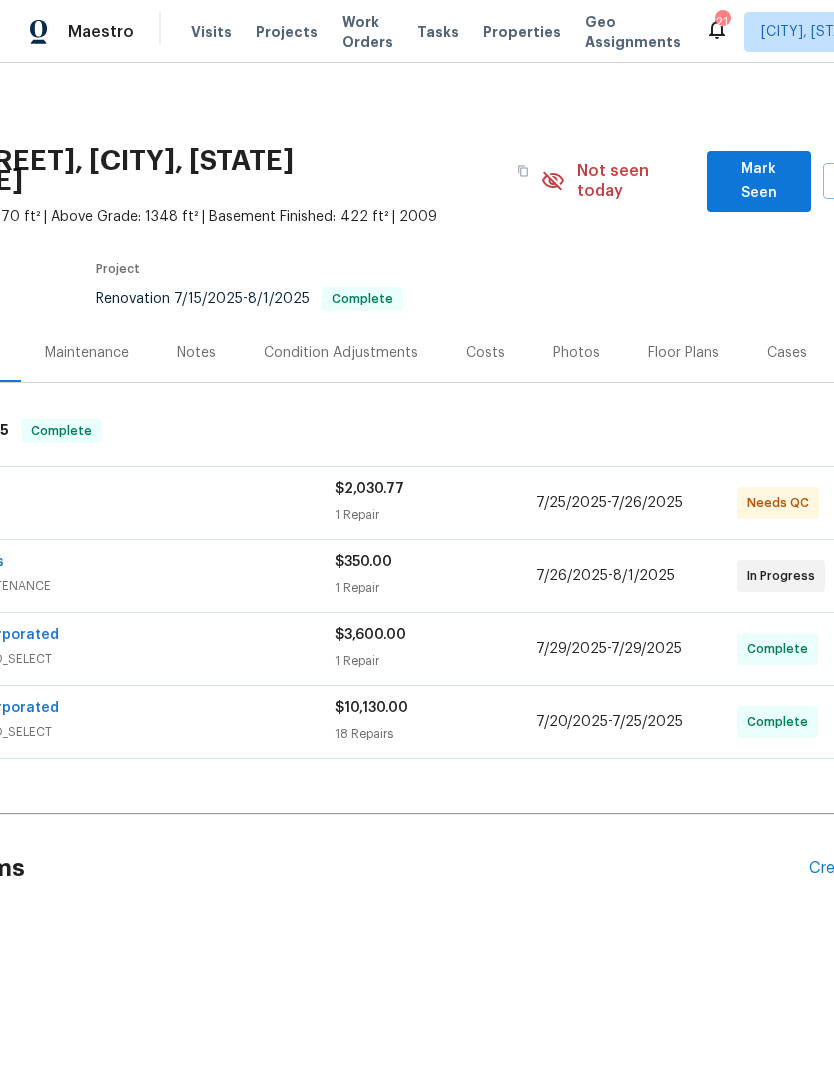 scroll, scrollTop: 0, scrollLeft: 96, axis: horizontal 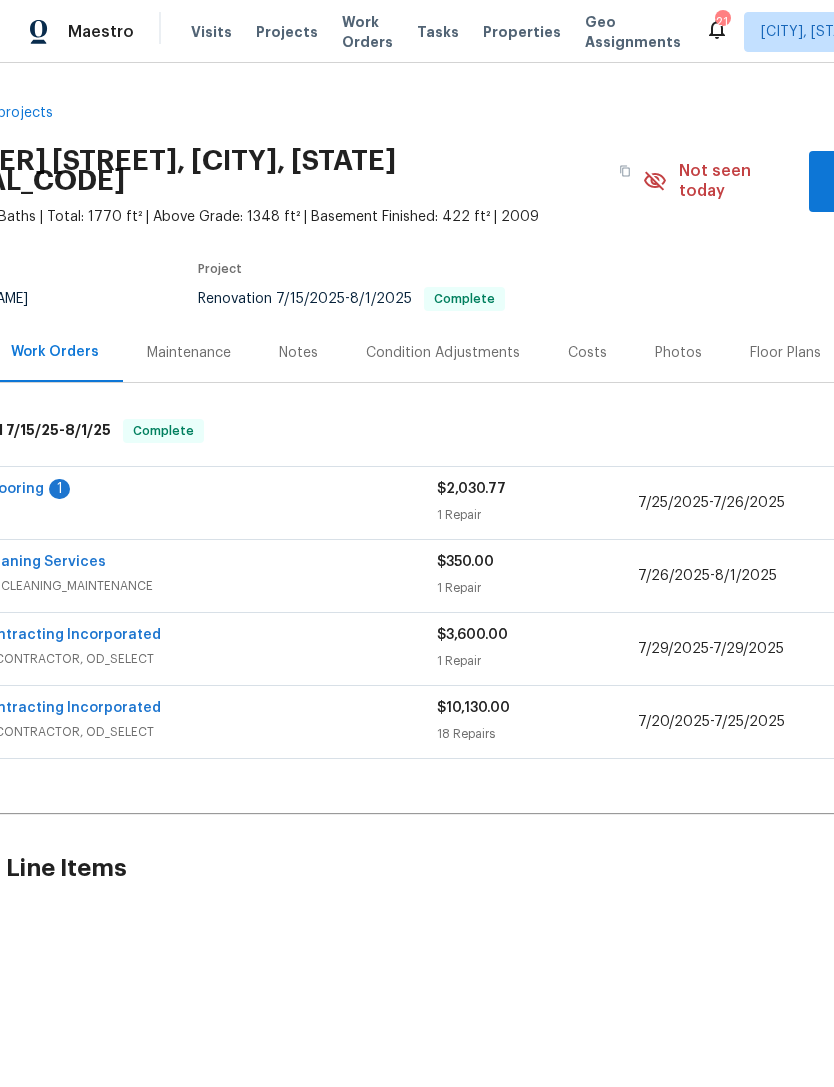 click on "FLOORING" at bounding box center [186, 513] 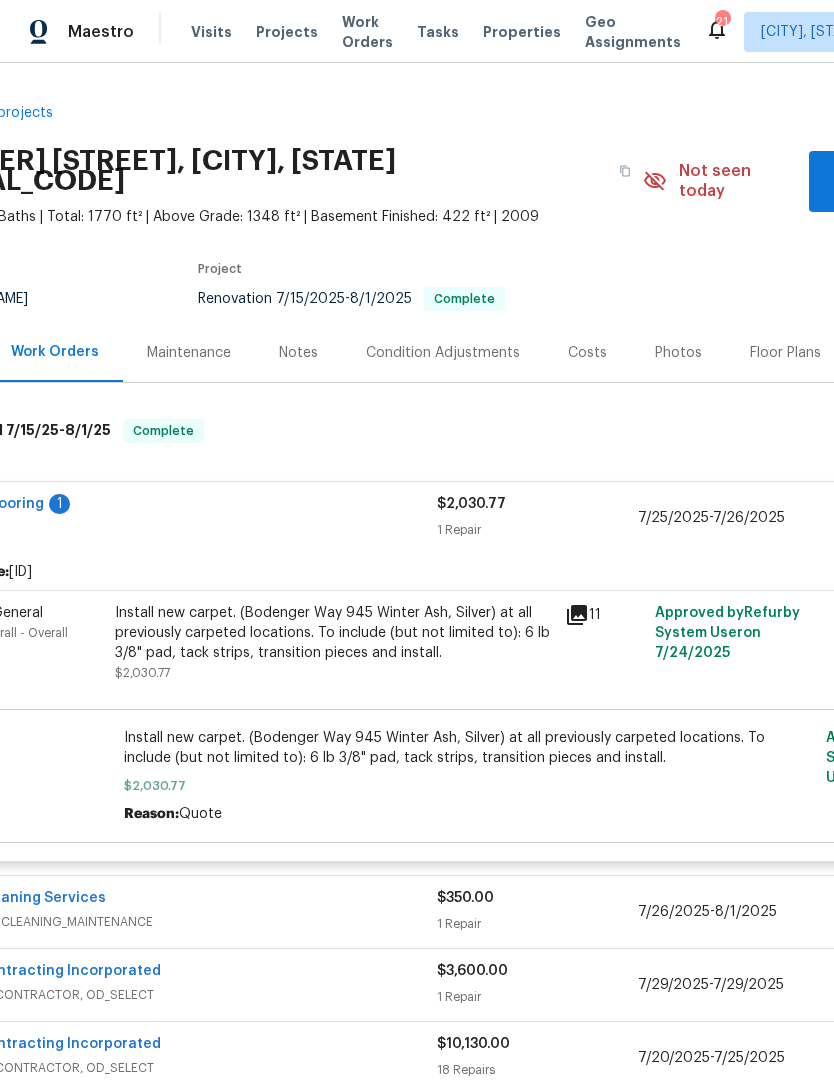 click on "Install new carpet. (Bodenger Way 945 Winter Ash, Silver) at all previously carpeted locations. To include (but not limited to): 6 lb 3/8" pad, tack strips, transition pieces and install." at bounding box center (469, 748) 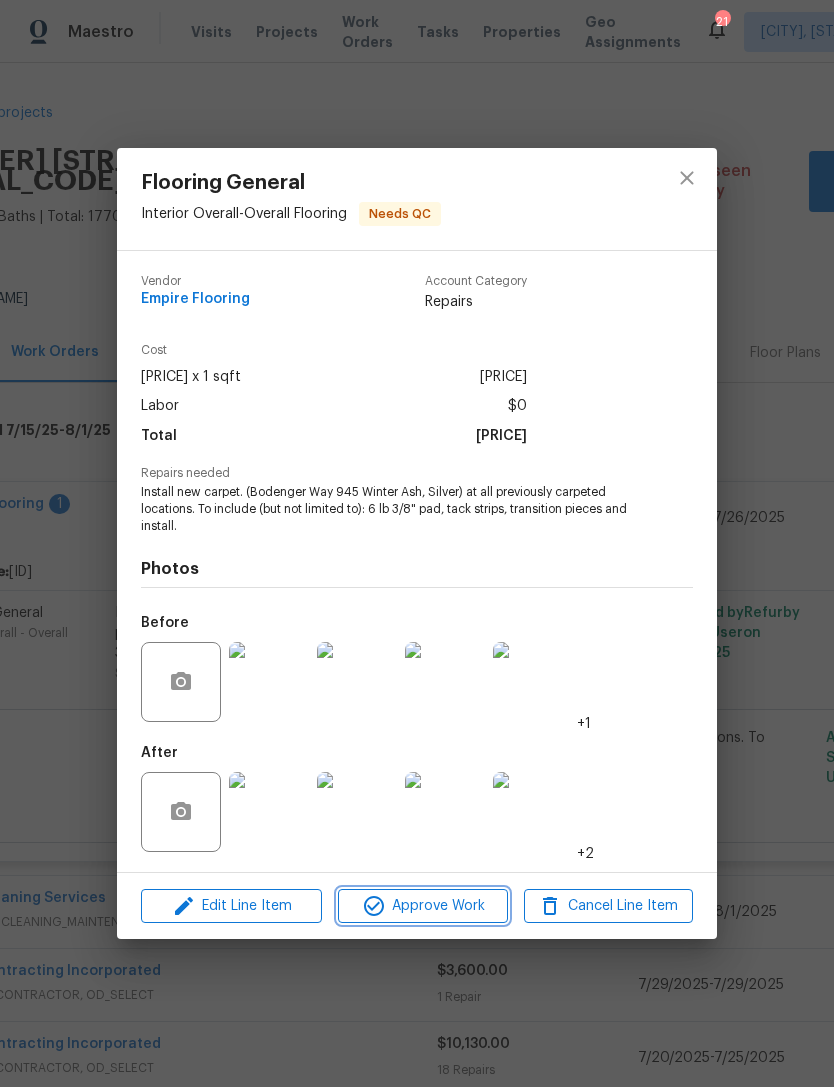 click on "Approve Work" at bounding box center [422, 906] 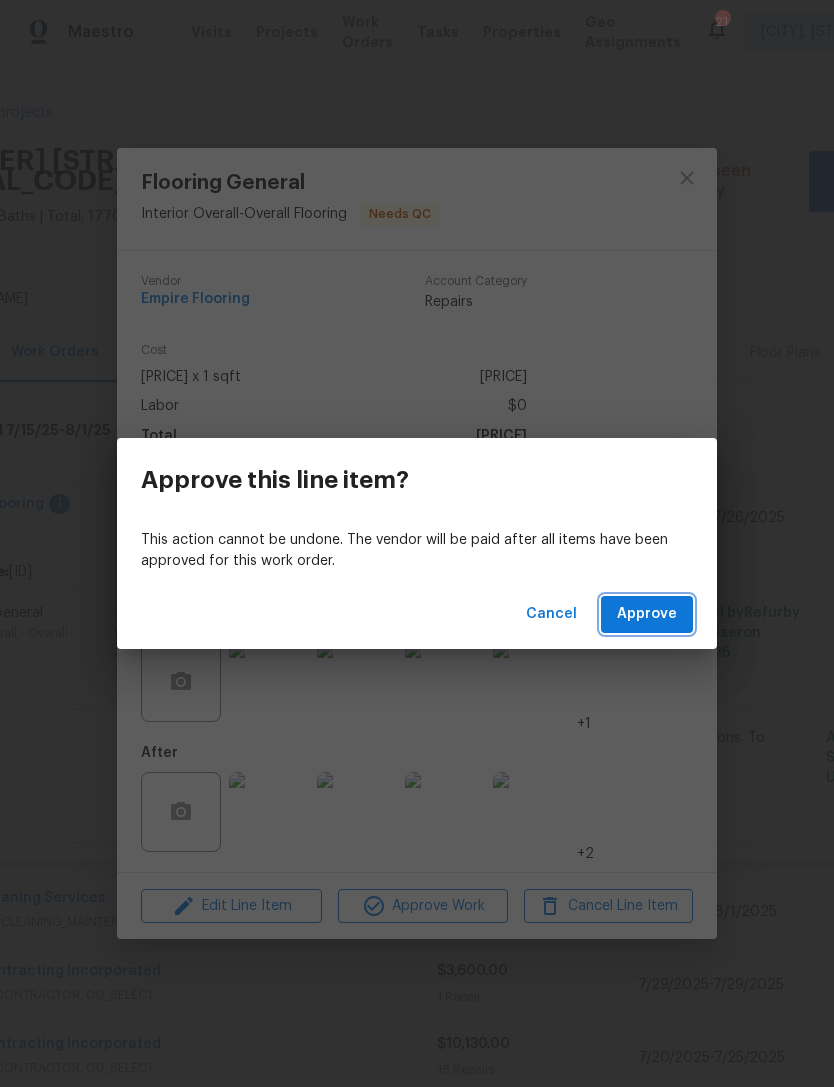 click on "Approve" at bounding box center (647, 614) 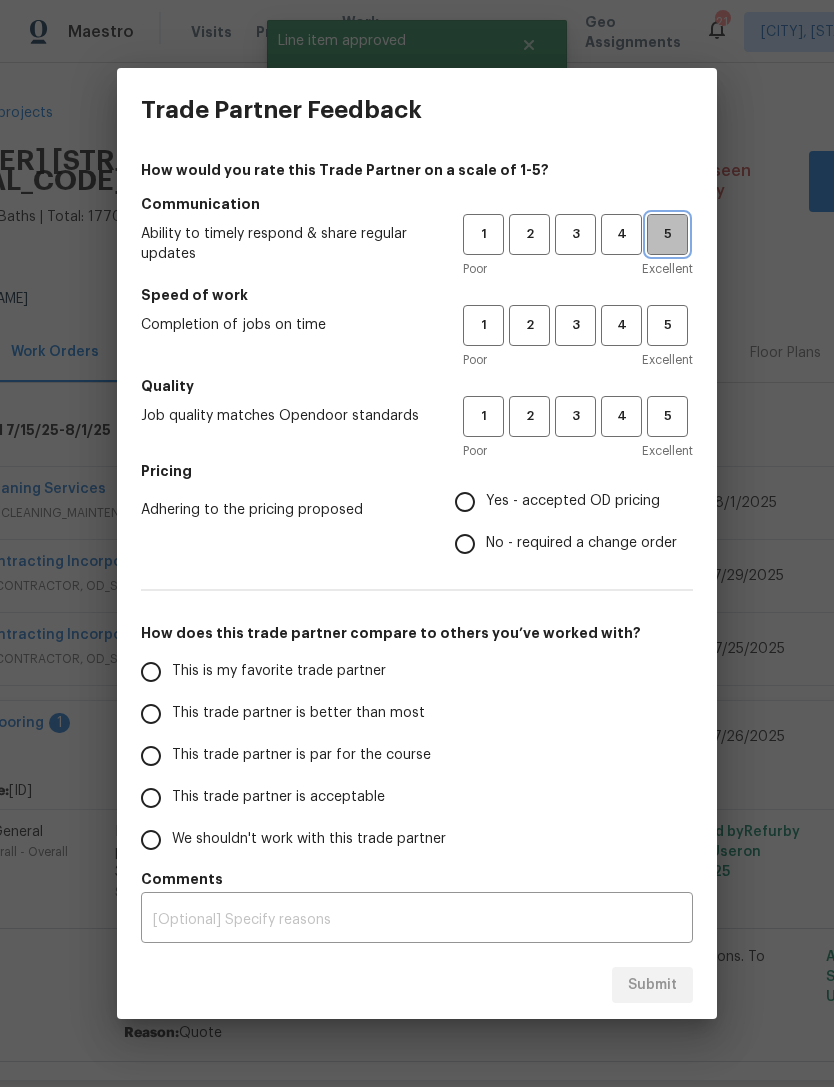click on "5" at bounding box center [667, 234] 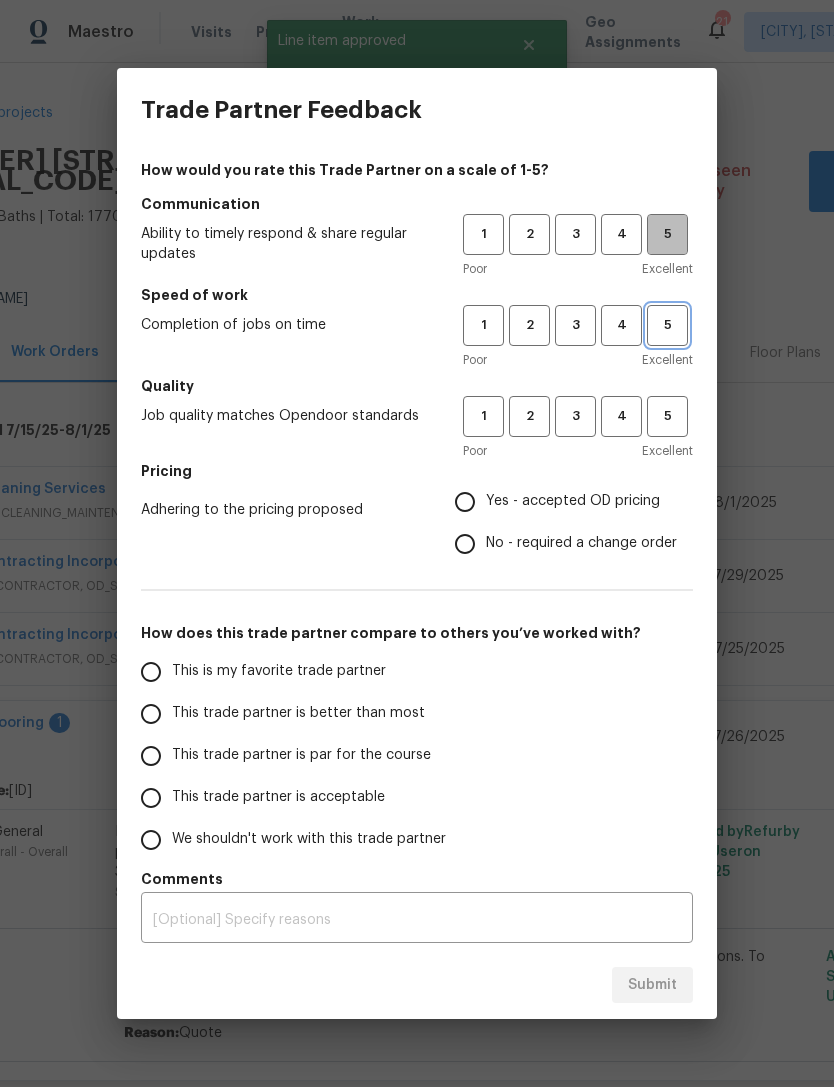 click on "5" at bounding box center [667, 325] 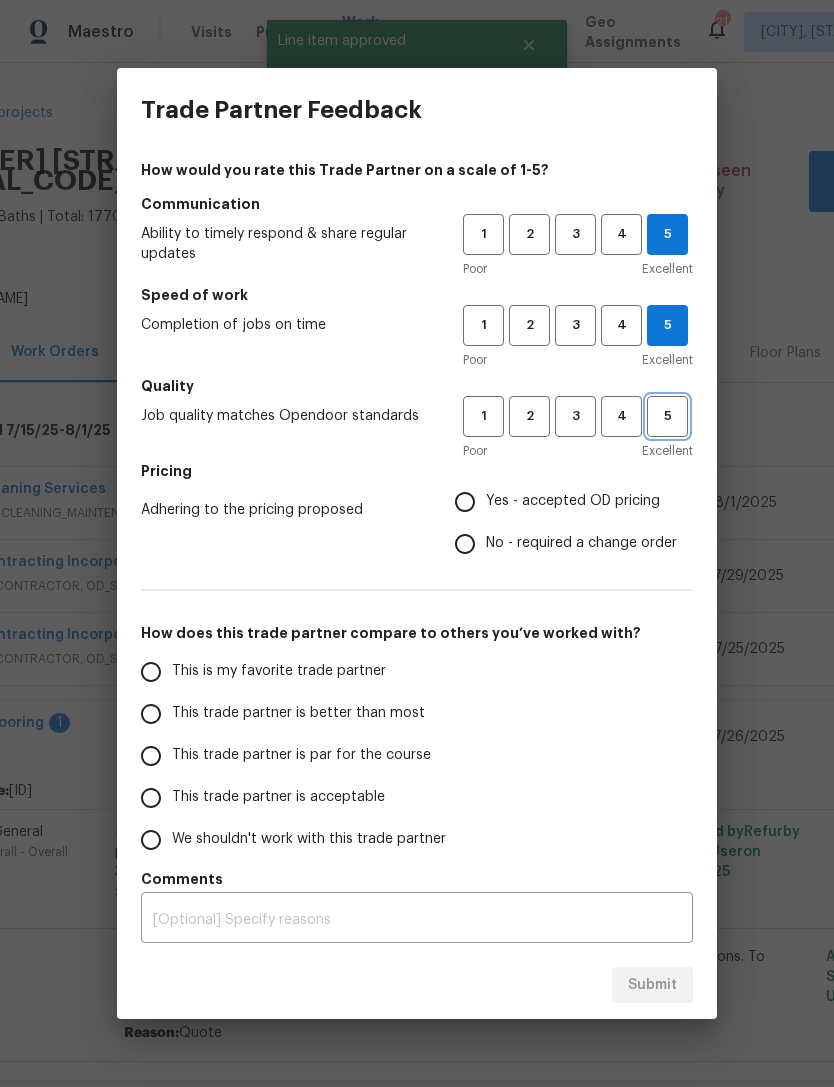 click on "5" at bounding box center (667, 416) 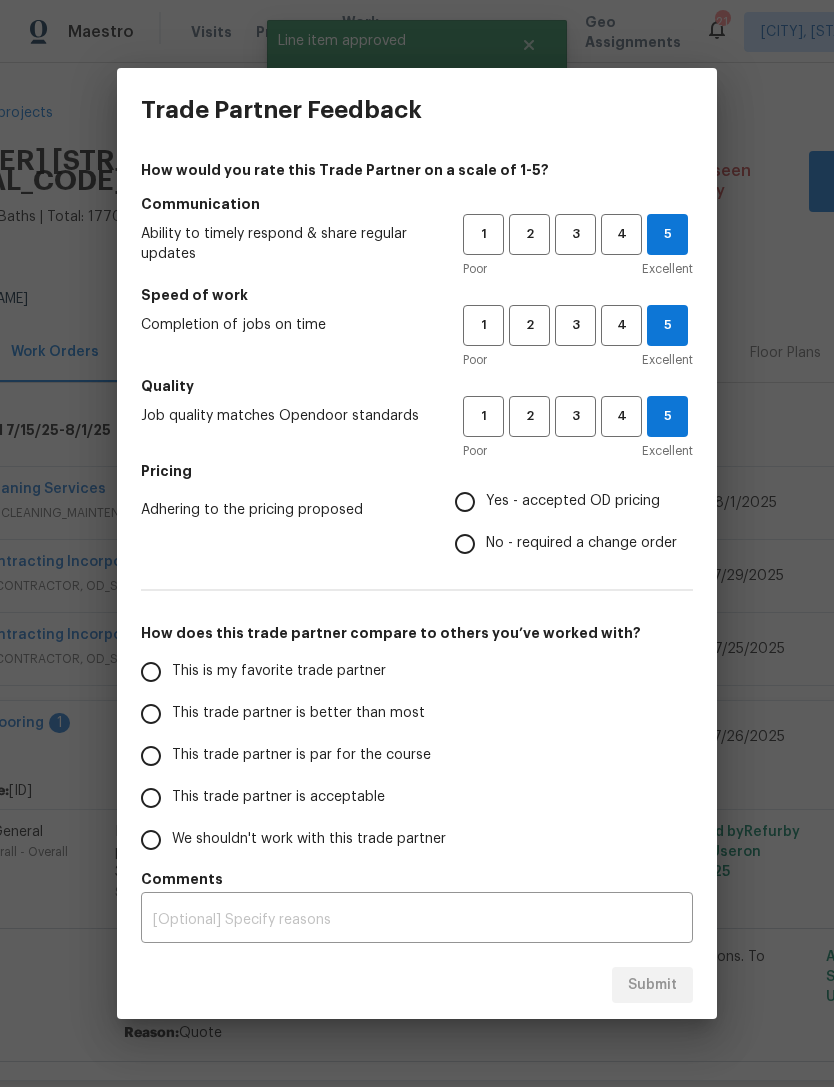 click on "Yes - accepted OD pricing" at bounding box center [465, 502] 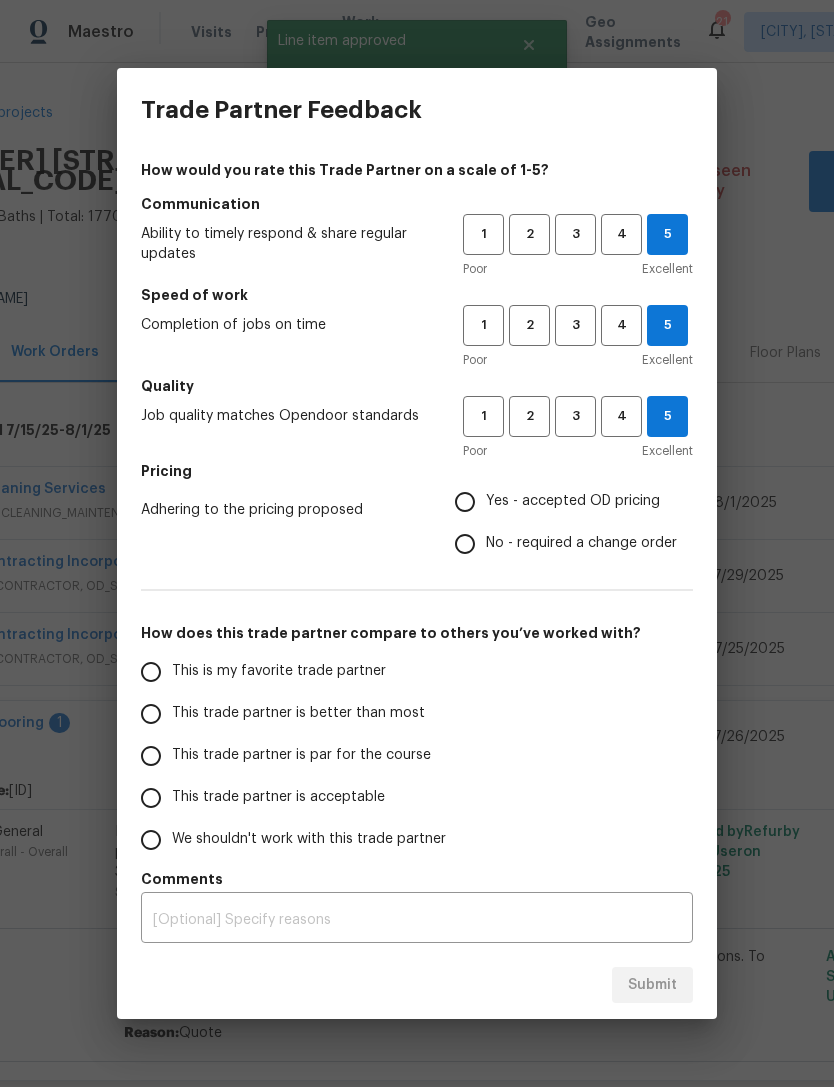 radio on "true" 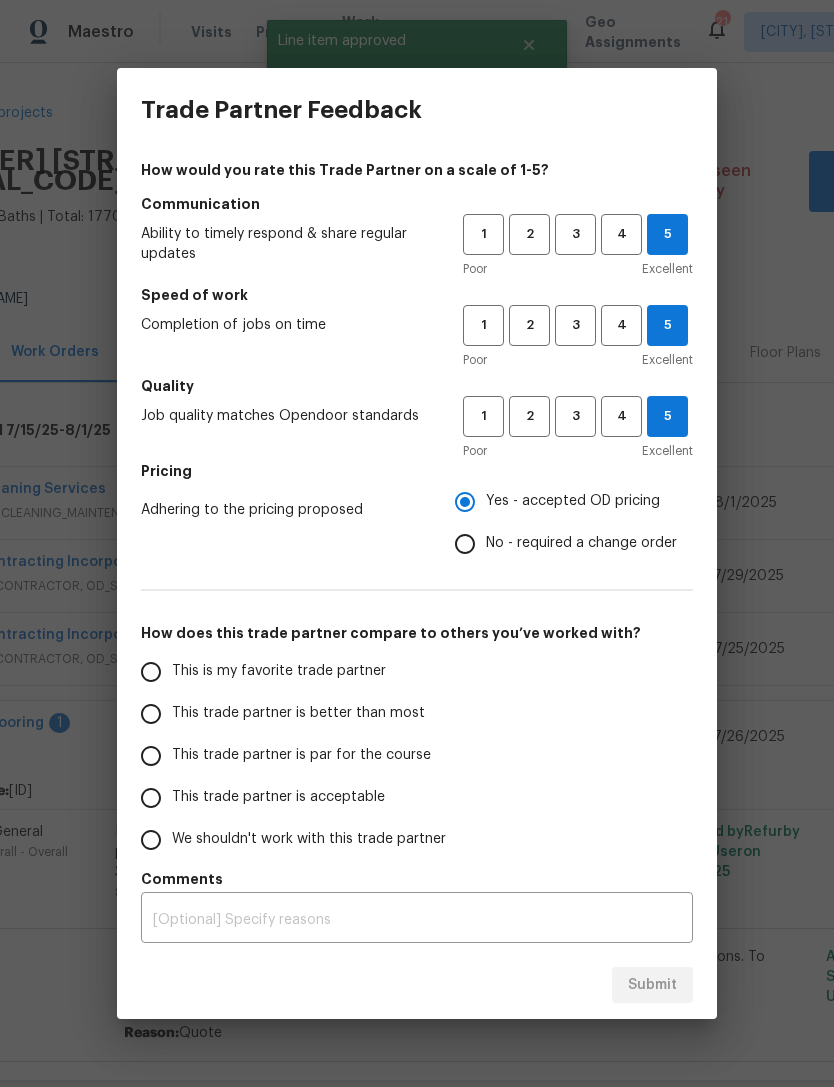 click on "This is my favorite trade partner" at bounding box center [151, 672] 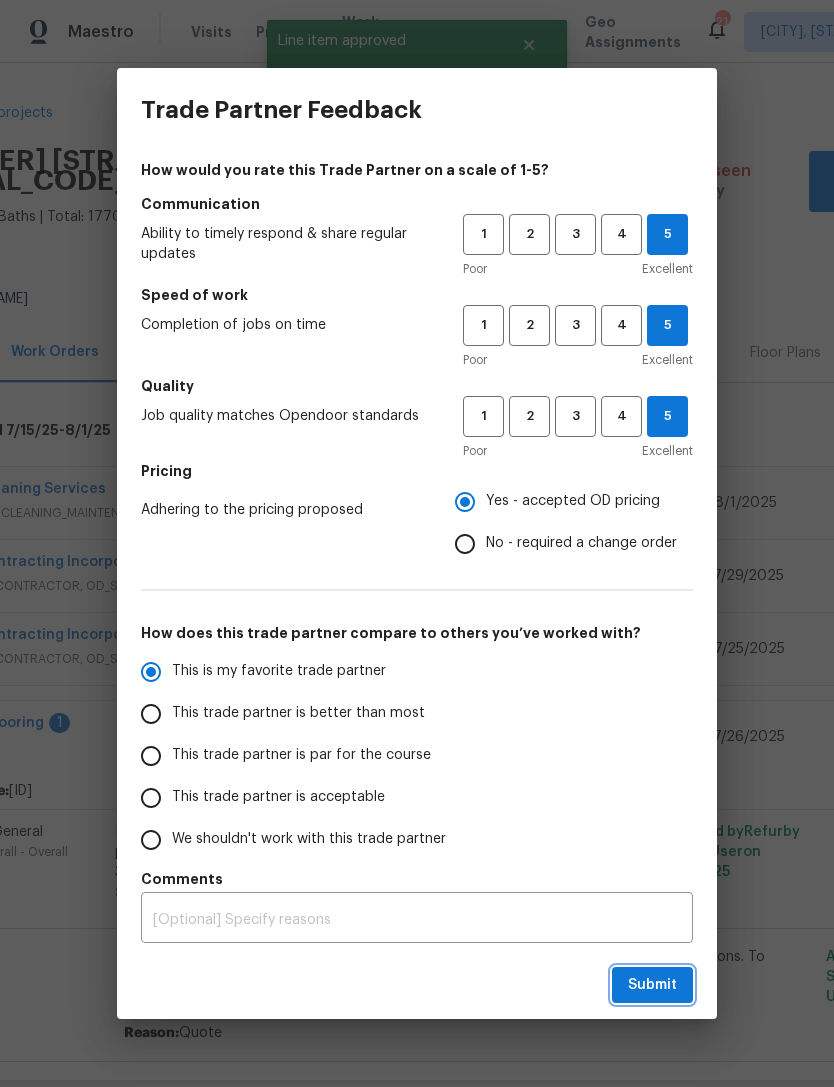 click on "Submit" at bounding box center [652, 985] 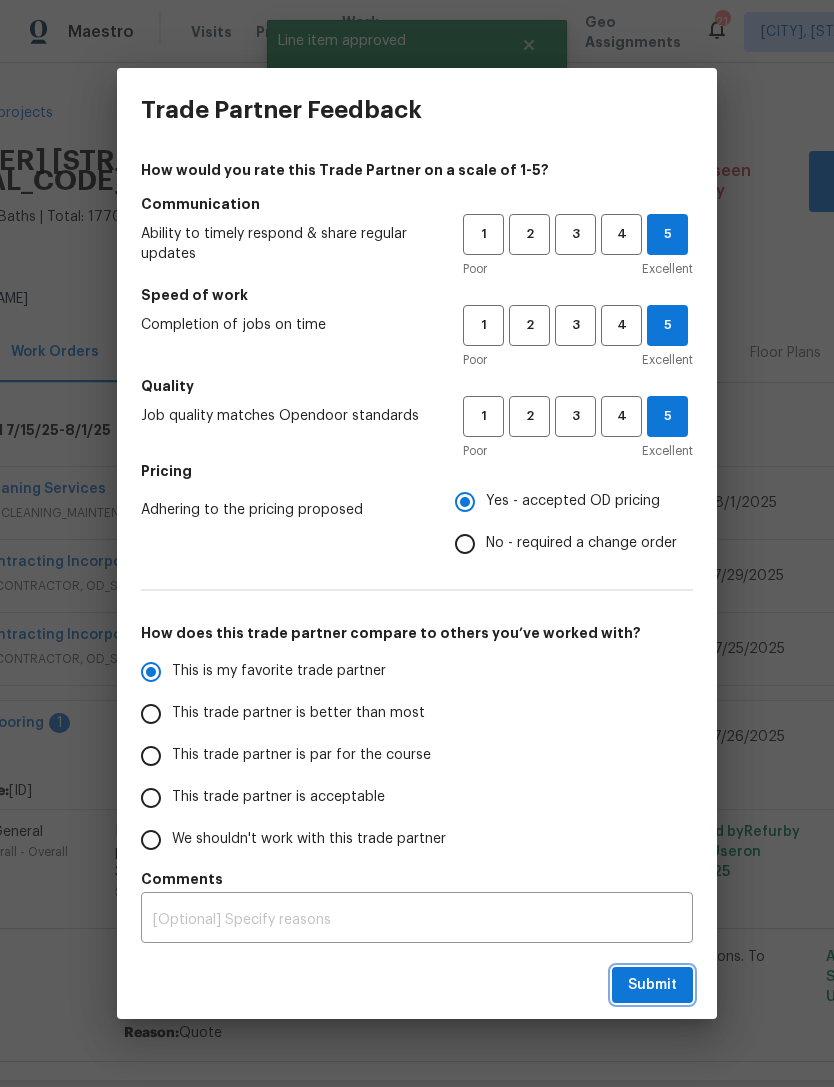 radio on "true" 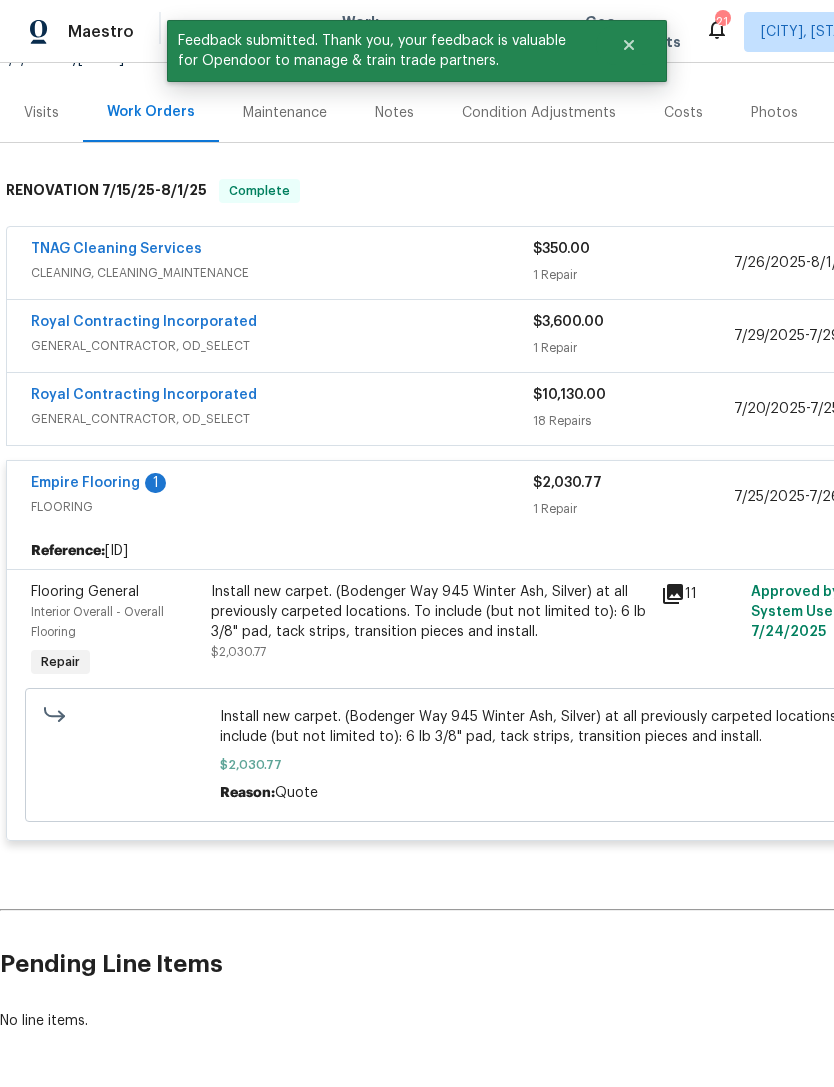 scroll, scrollTop: 238, scrollLeft: 0, axis: vertical 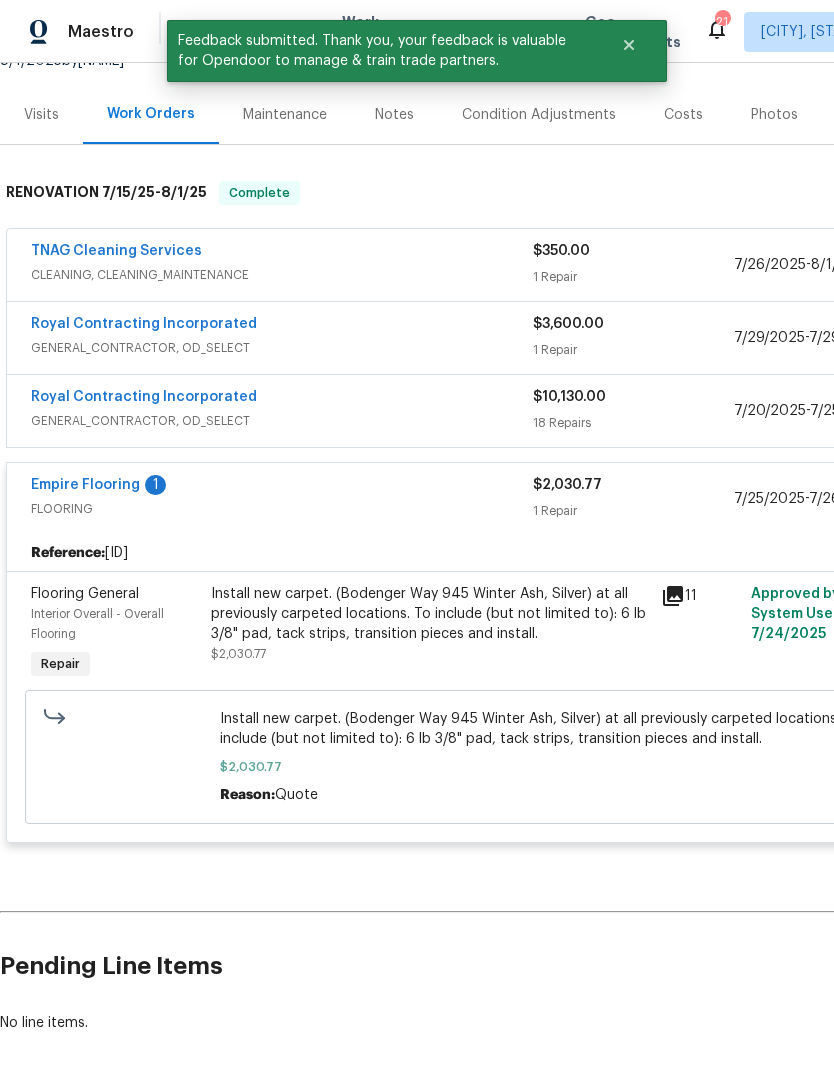 click on "Empire Flooring" at bounding box center [85, 485] 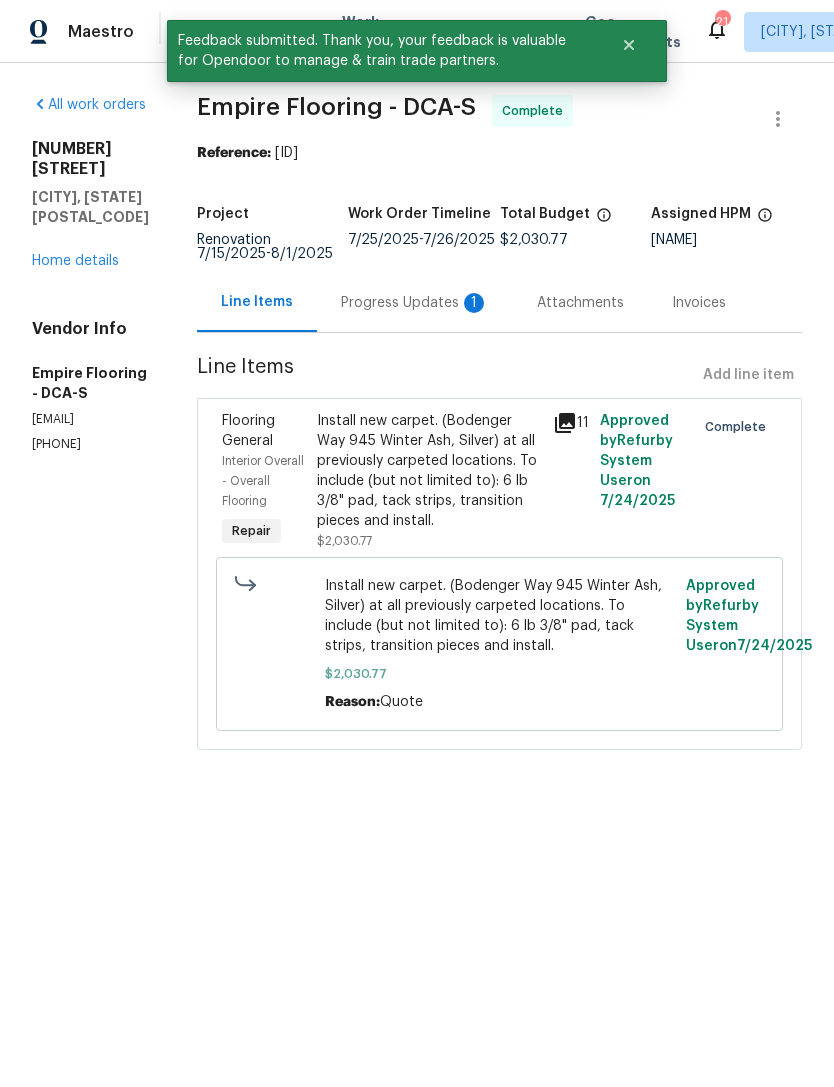click on "Progress Updates 1" at bounding box center [415, 303] 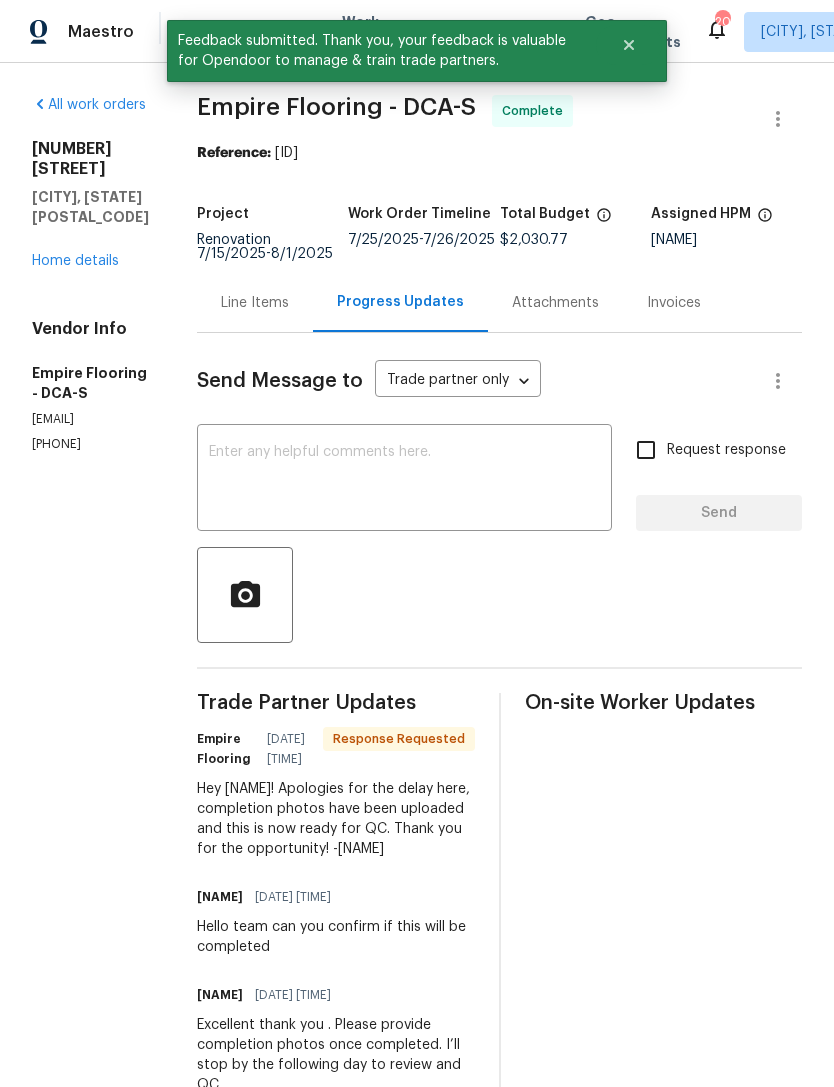 click at bounding box center (404, 480) 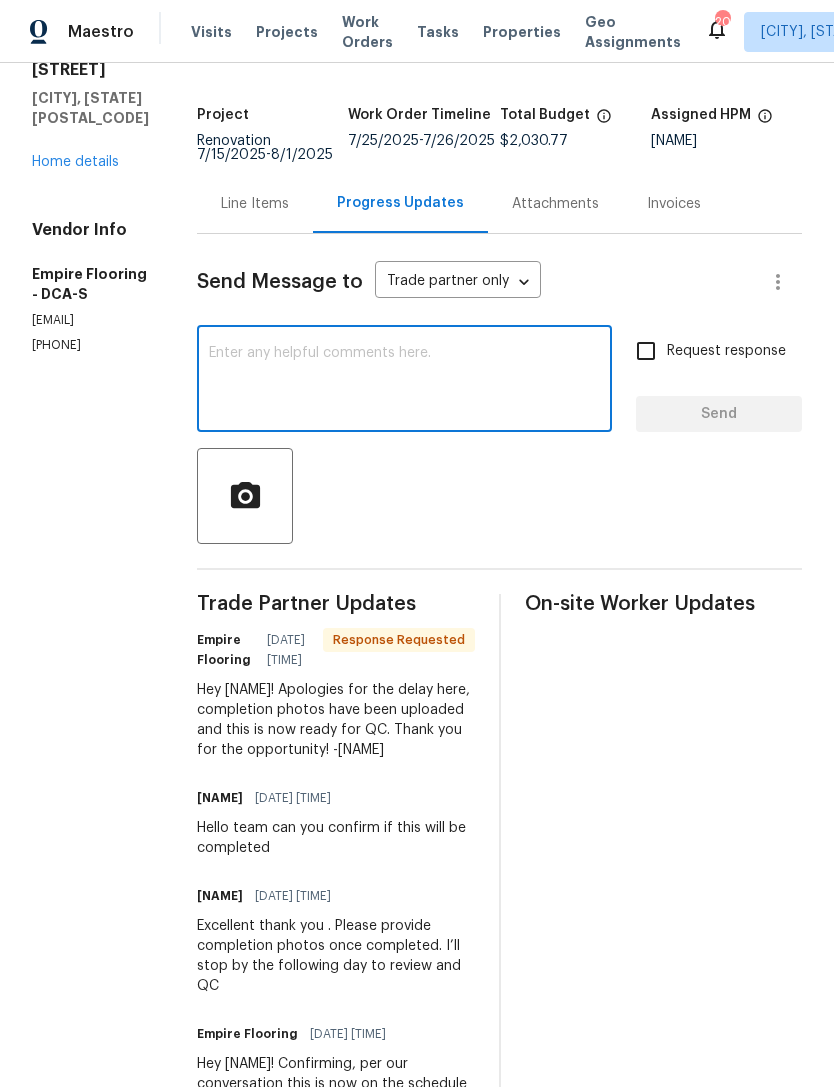 scroll, scrollTop: 234, scrollLeft: 0, axis: vertical 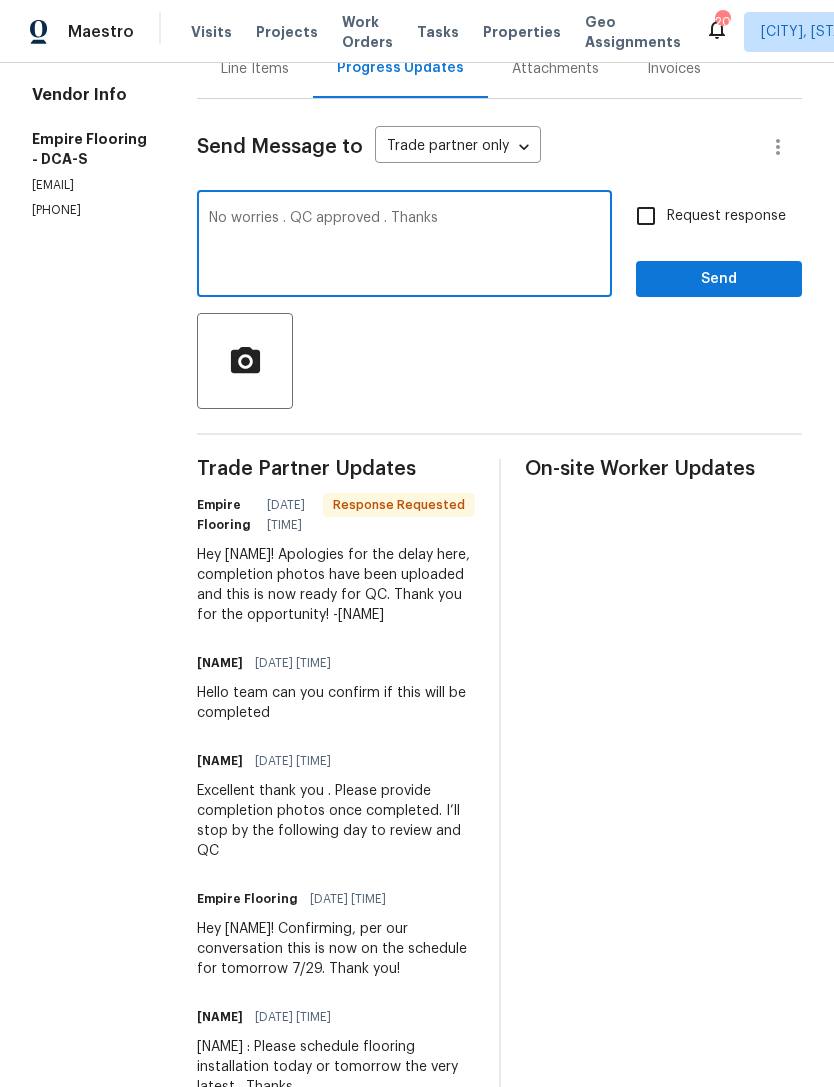 type on "No worries . QC approved . Thanks" 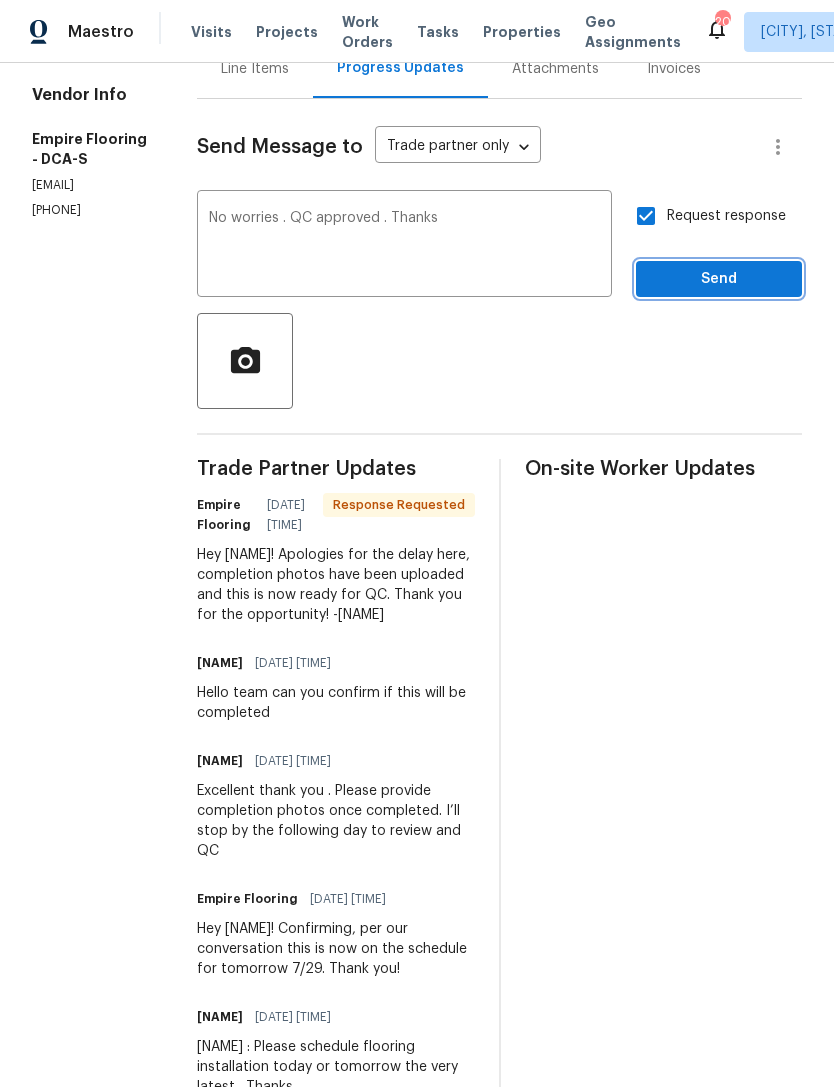 click on "Send" at bounding box center [719, 279] 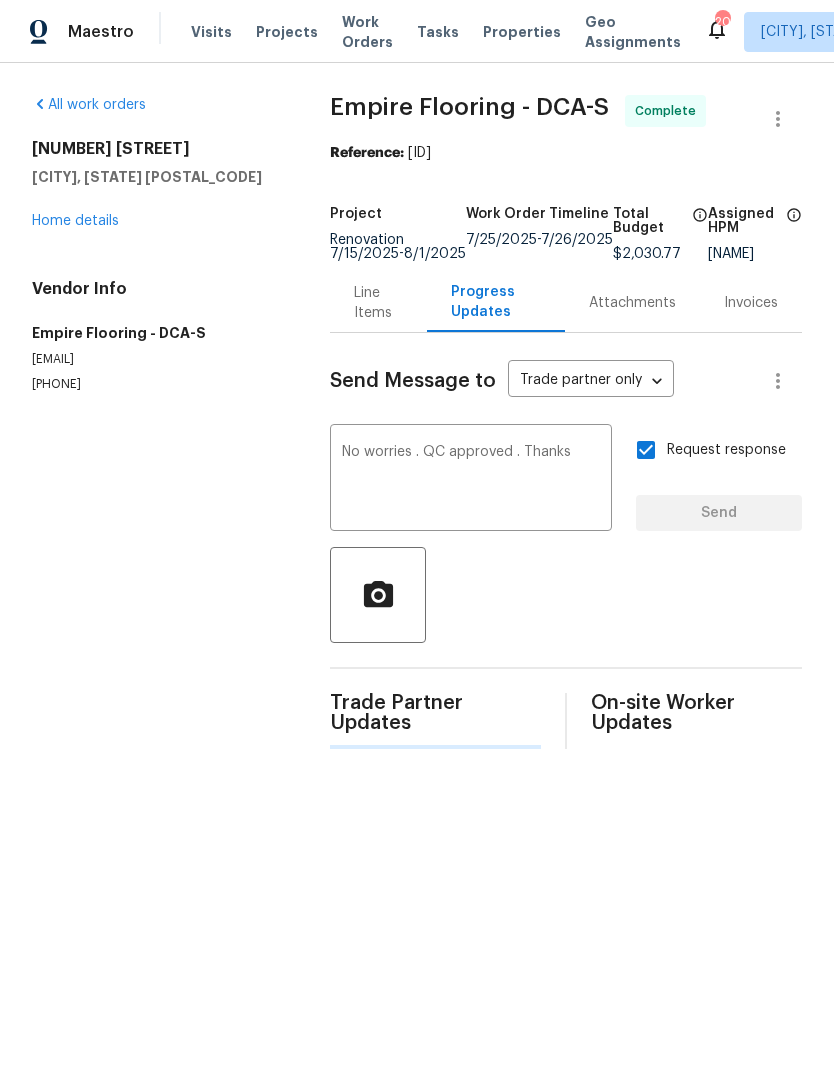 scroll, scrollTop: 0, scrollLeft: 0, axis: both 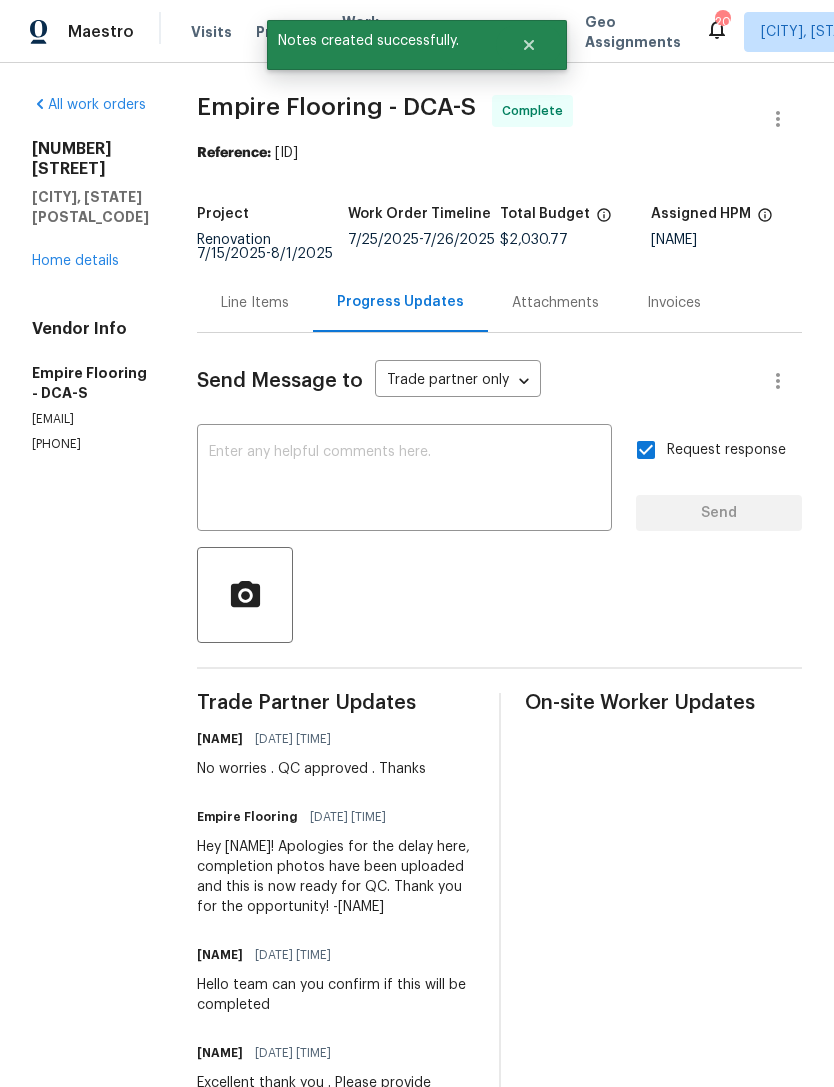 click on "Home details" at bounding box center [75, 261] 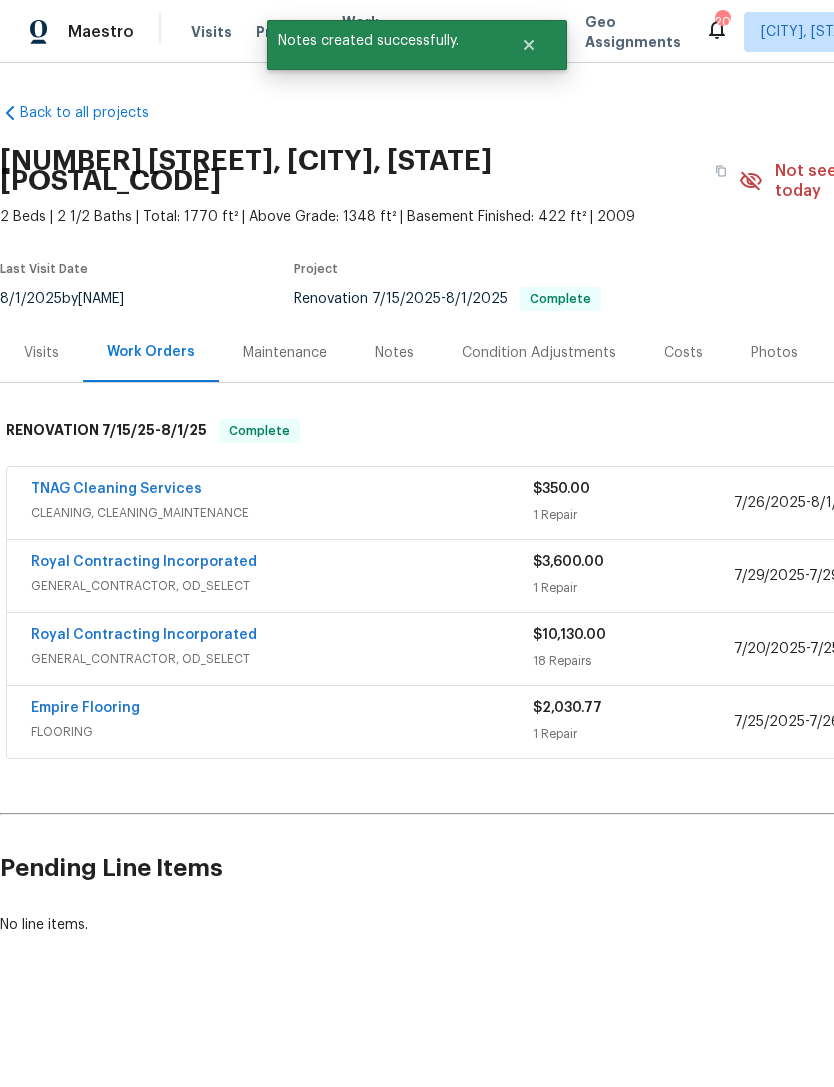 scroll, scrollTop: 0, scrollLeft: 0, axis: both 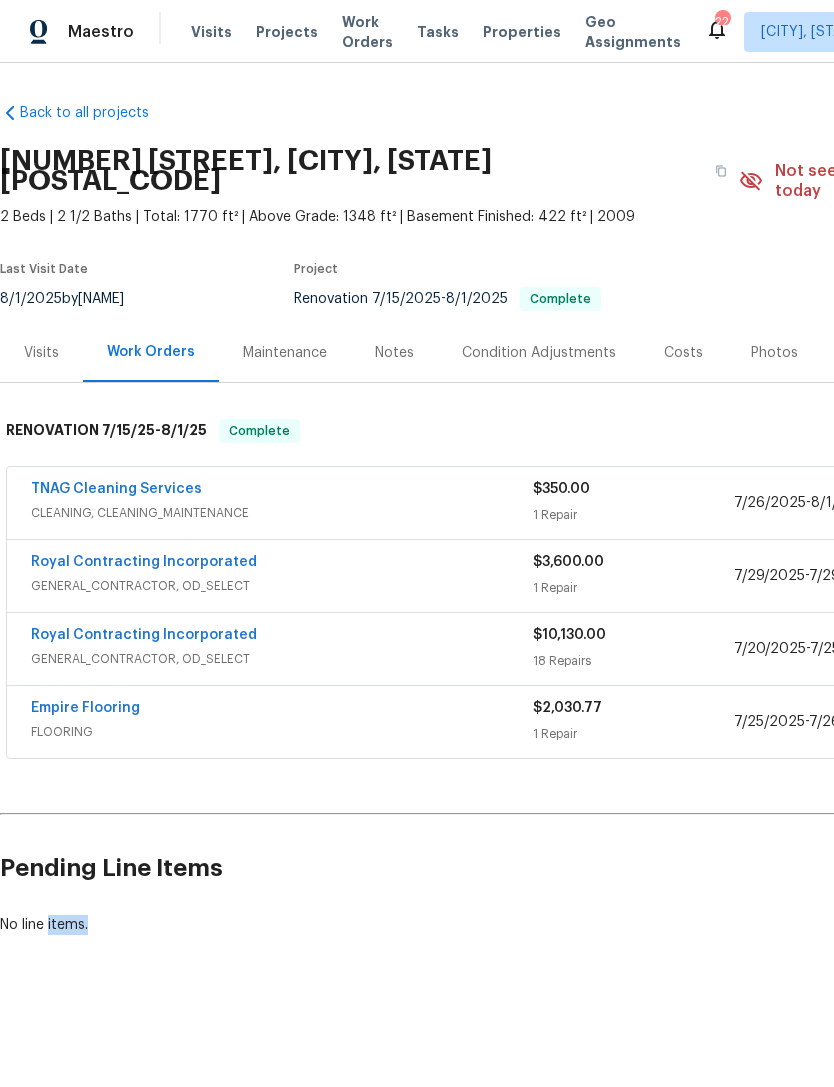 click on "Projects" at bounding box center [287, 32] 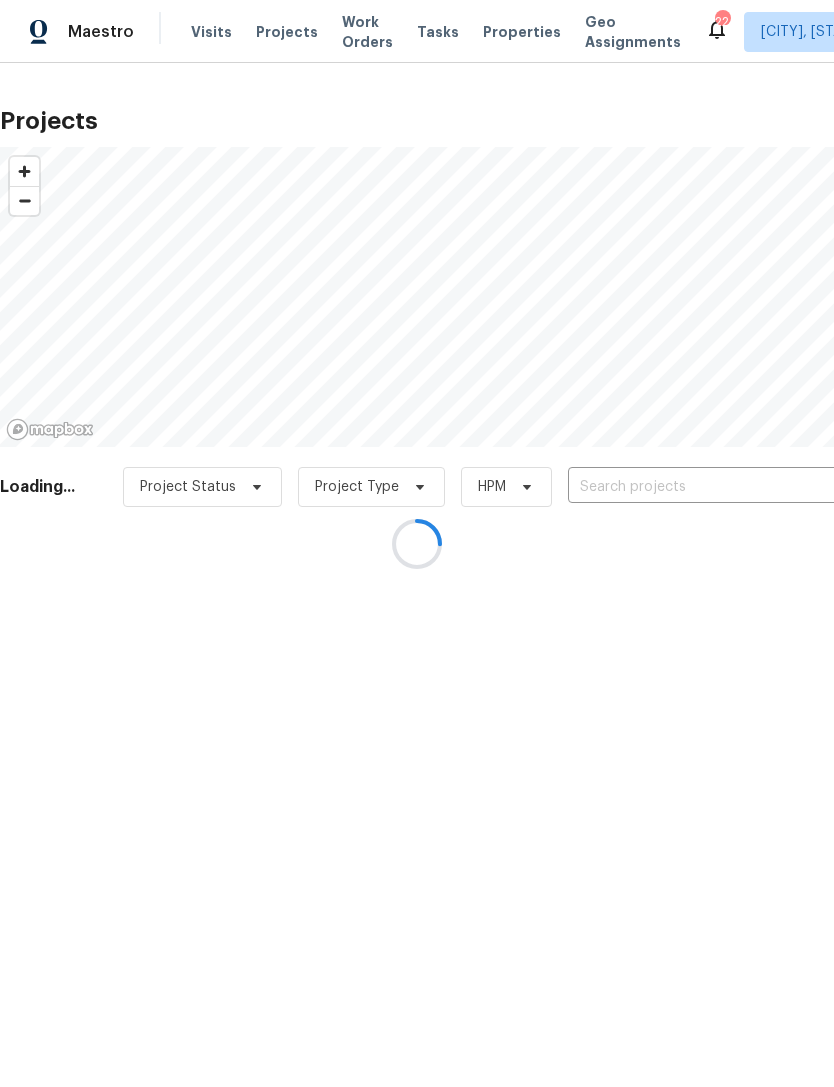 click at bounding box center [417, 543] 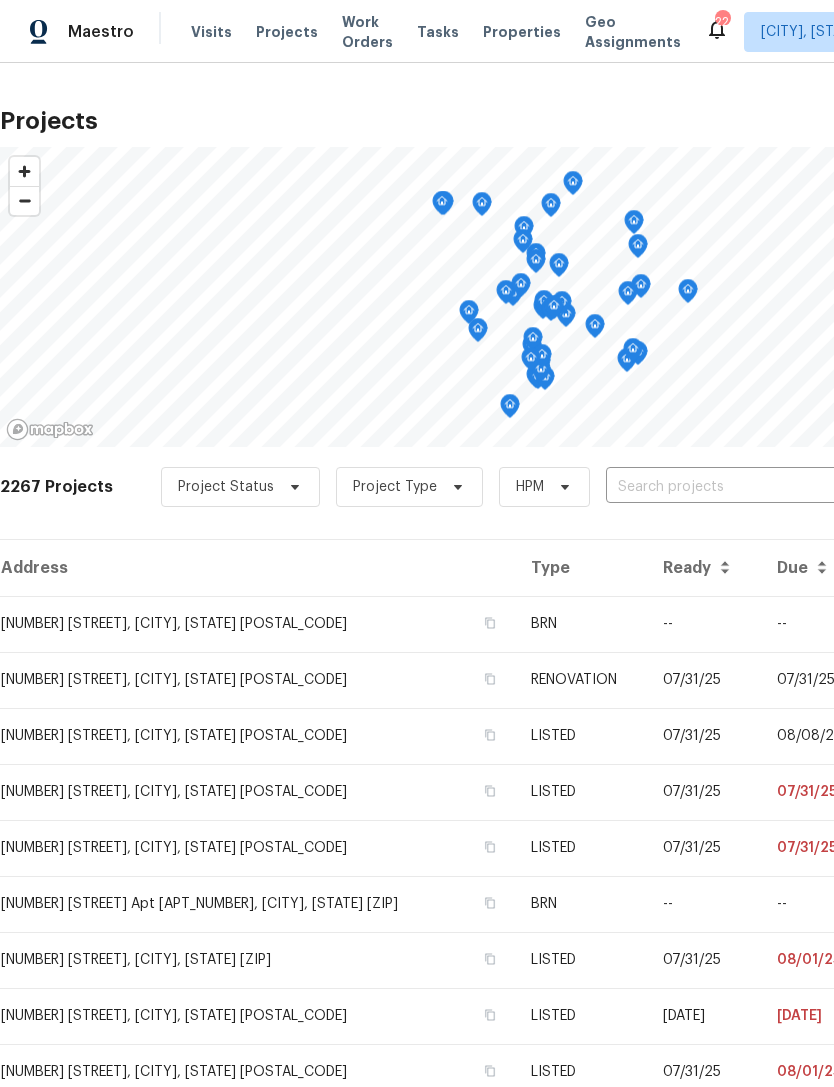 click at bounding box center [720, 487] 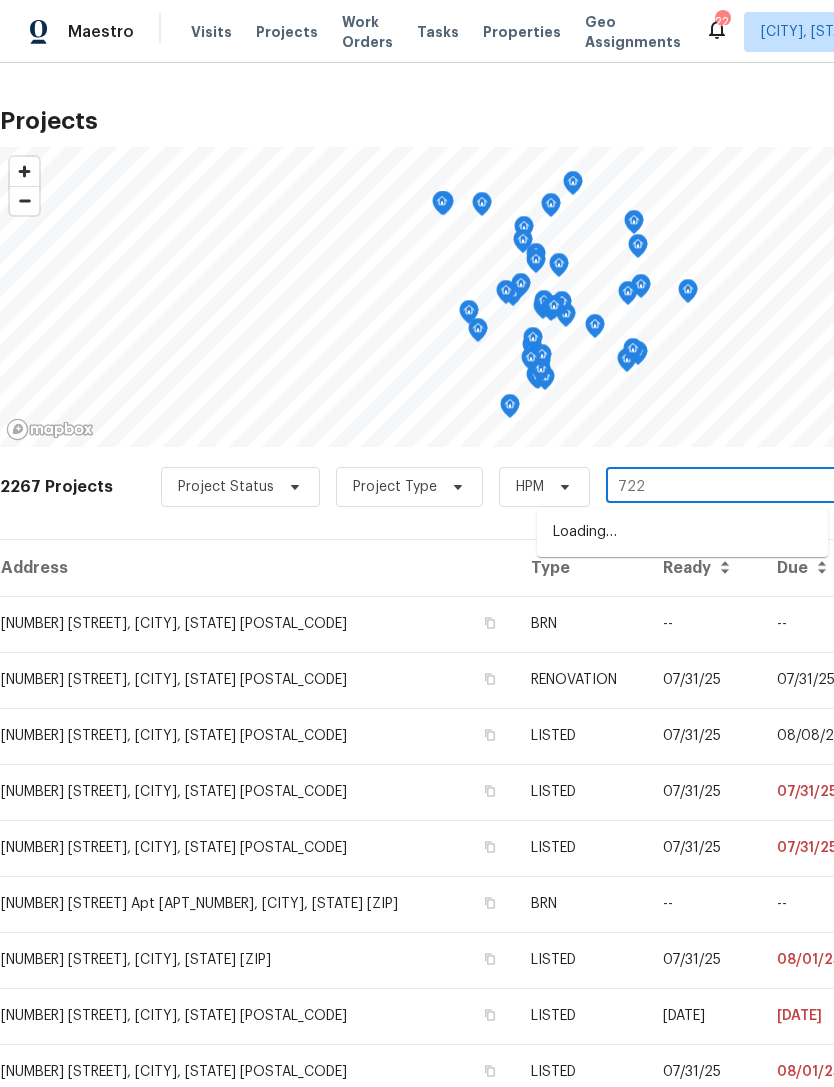 type on "7227" 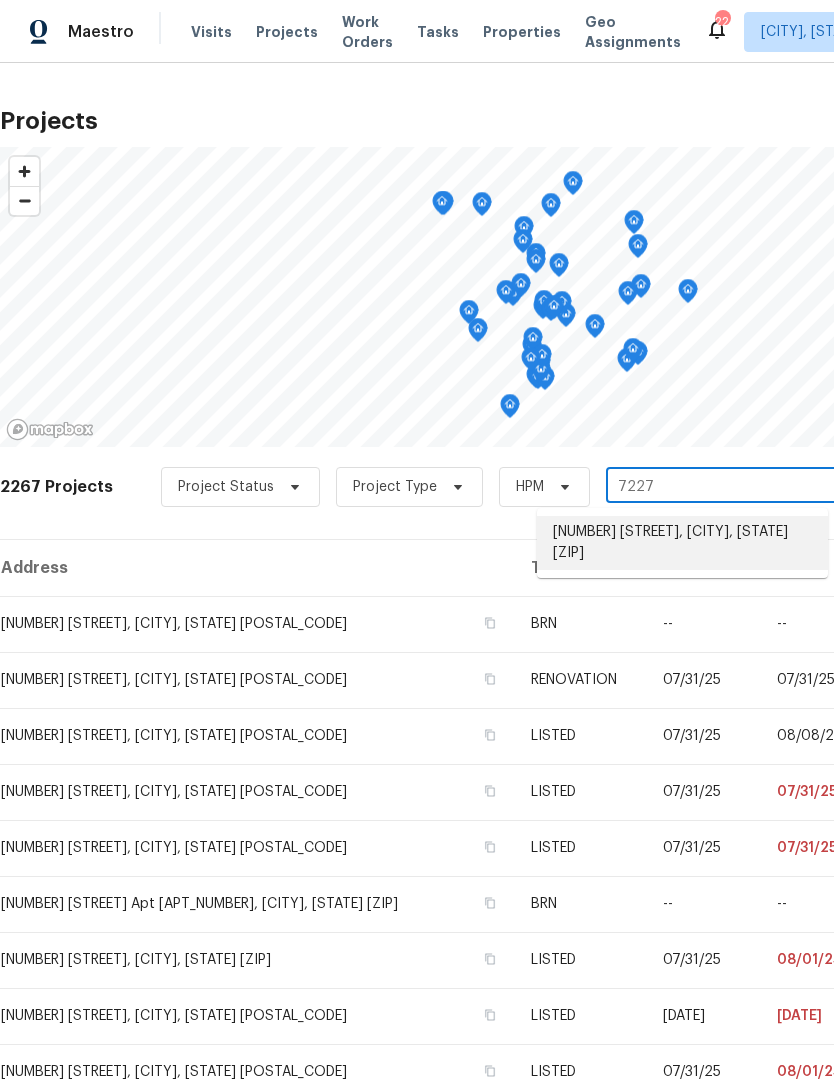 click on "[NUMBER] [STREET], [CITY], [STATE] [ZIP]" at bounding box center (682, 543) 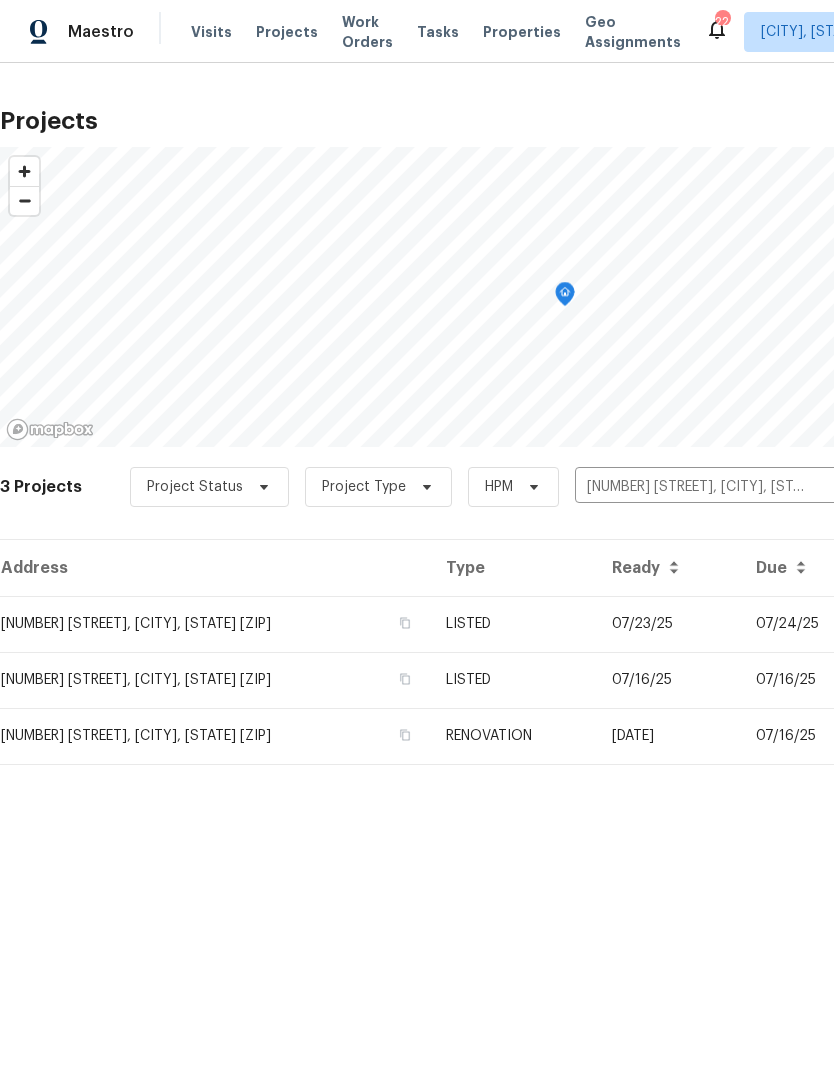 click on "[NUMBER] [STREET], [CITY], [STATE] [ZIP]" at bounding box center [215, 624] 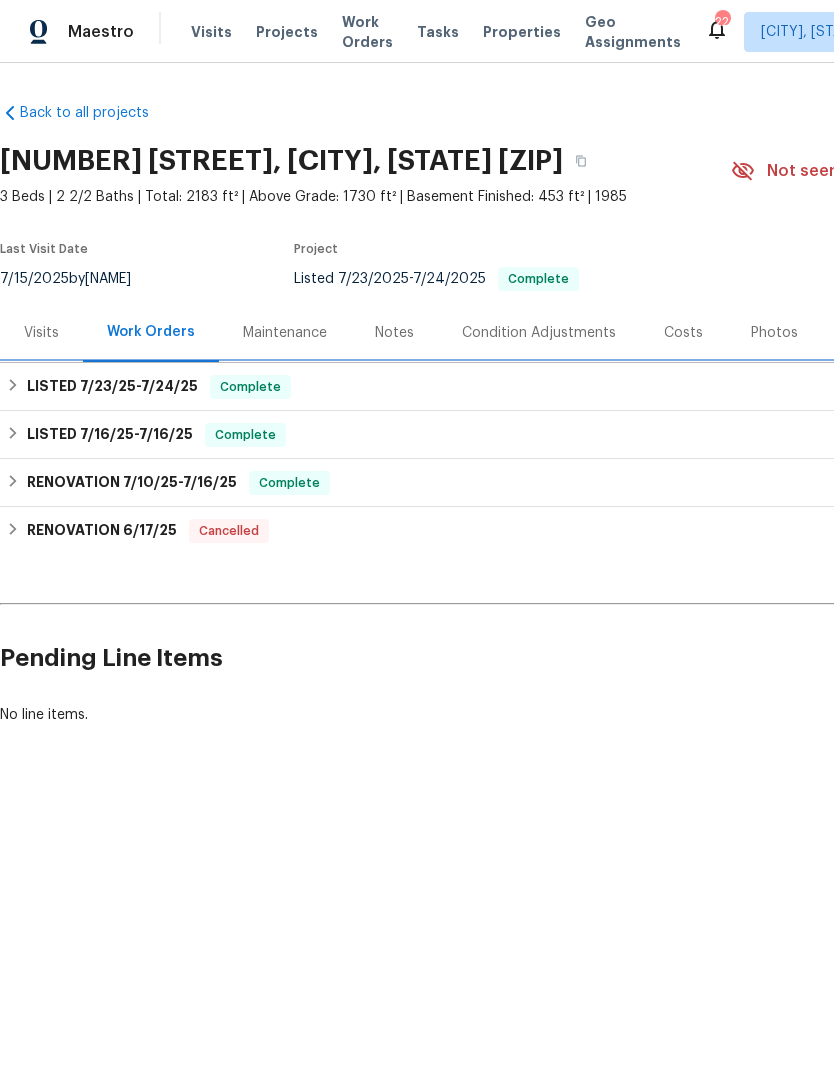 click on "LISTED   7/23/25  -  7/24/25 Complete" at bounding box center [565, 387] 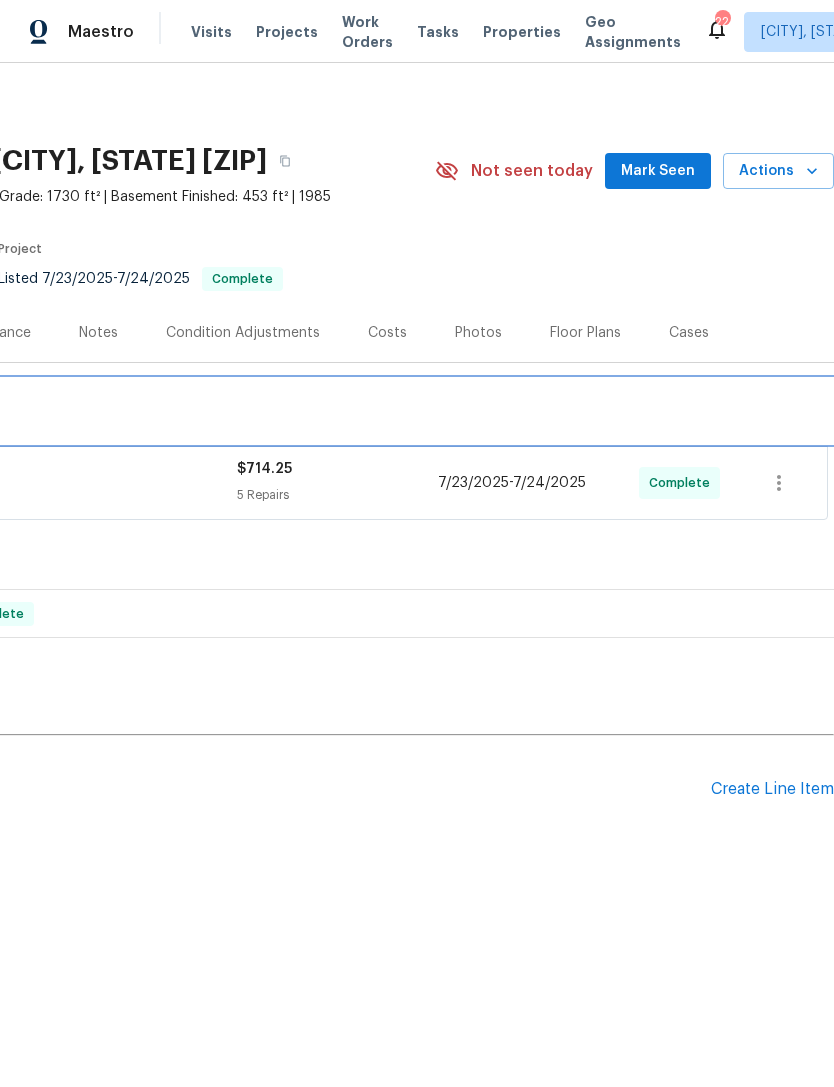 scroll, scrollTop: 0, scrollLeft: 296, axis: horizontal 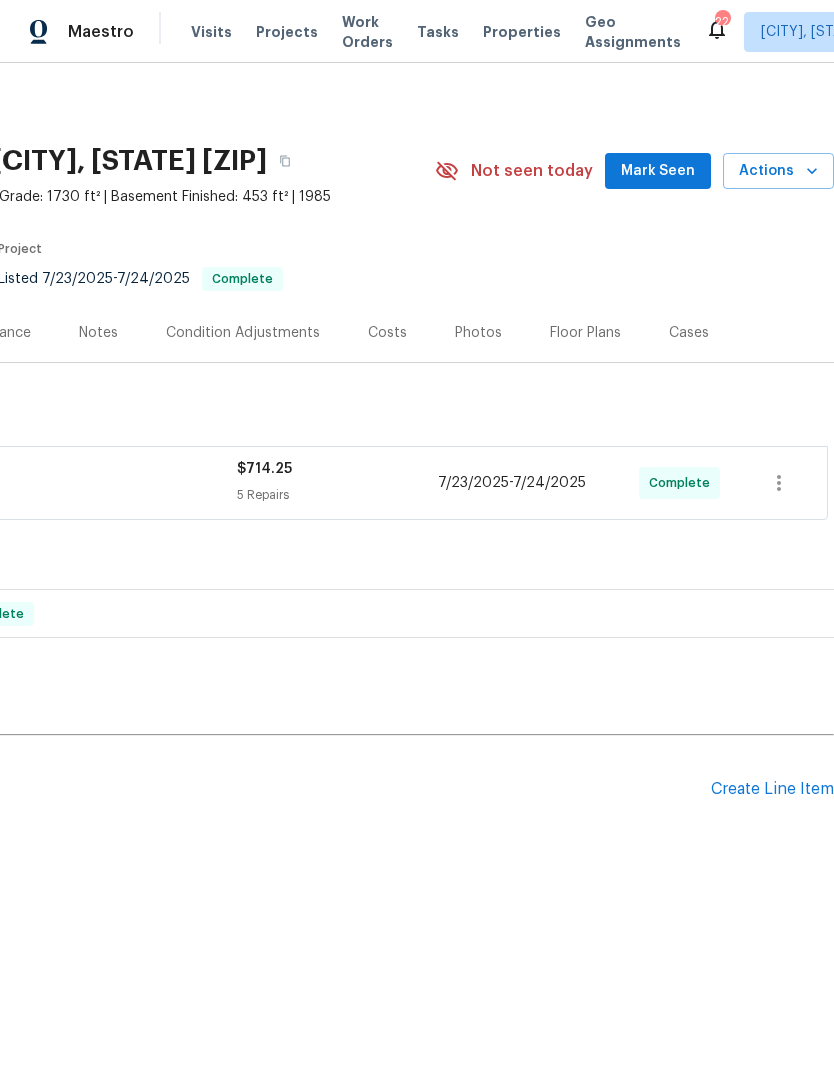 click on "Create Line Item" at bounding box center [772, 789] 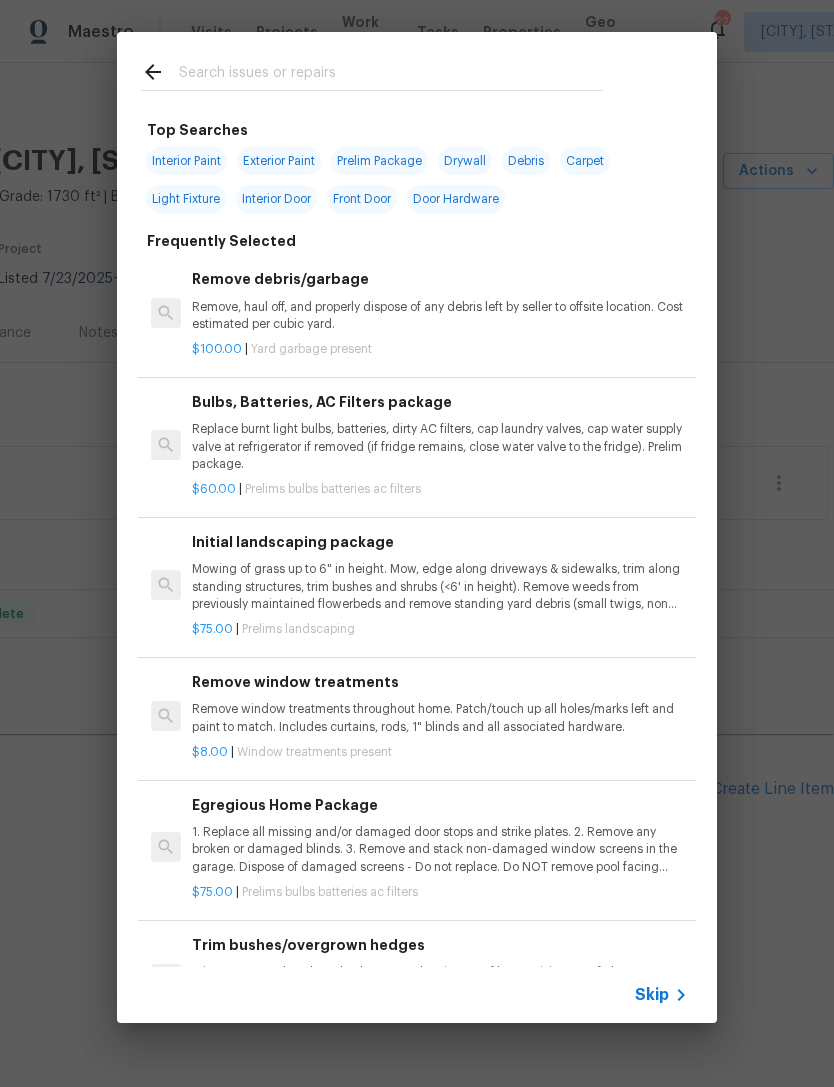 click at bounding box center [391, 75] 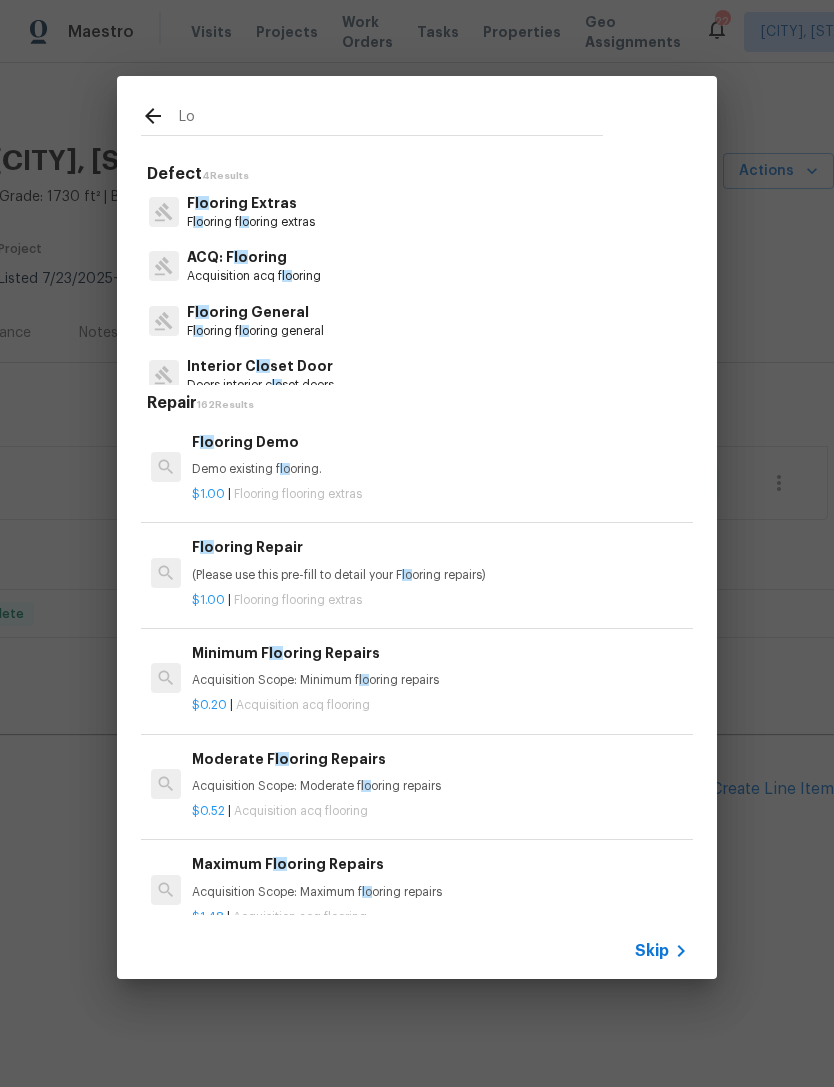 type on "L" 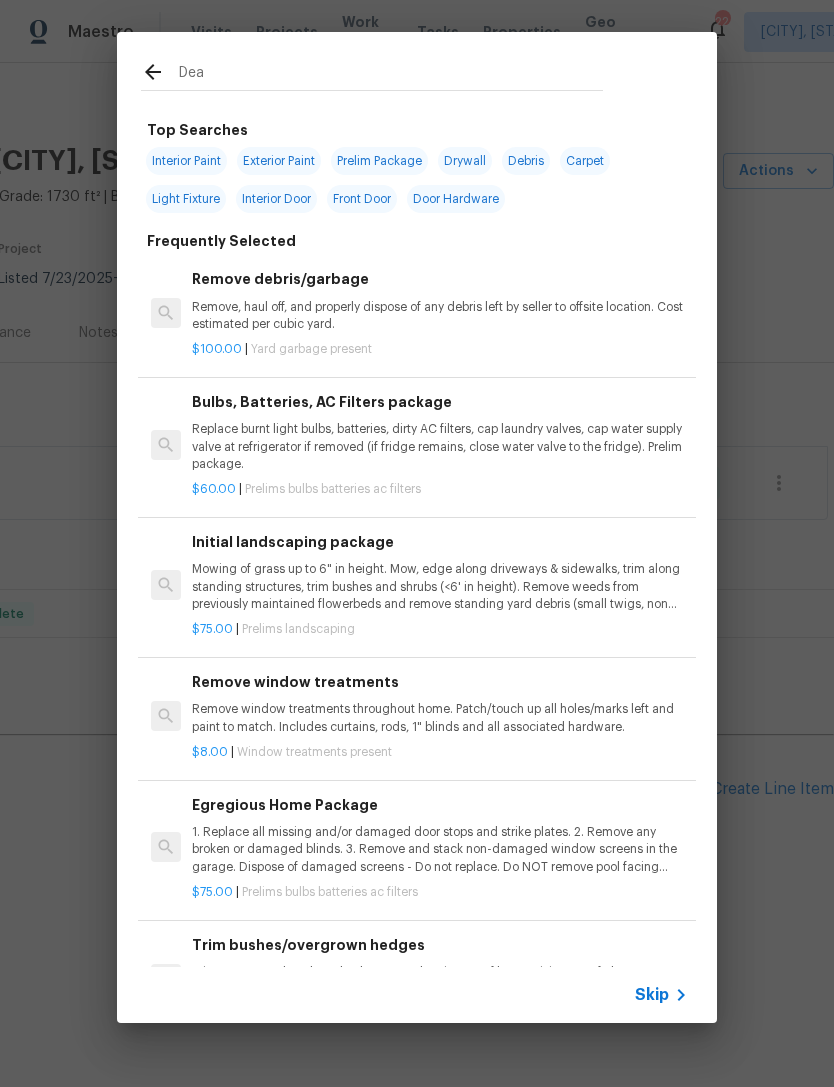 type on "Dead" 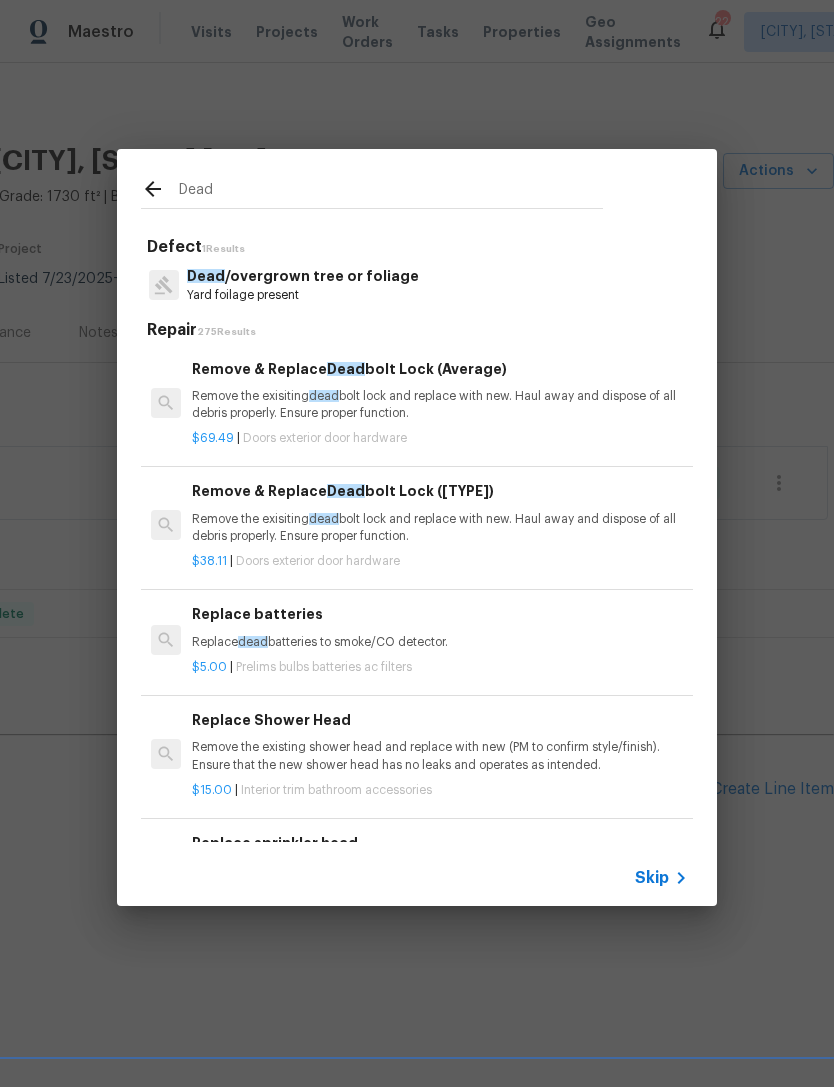 click on "Remove the exisiting dead bolt lock and replace with new. Haul away and dispose of all debris properly. Ensure proper function." at bounding box center (440, 405) 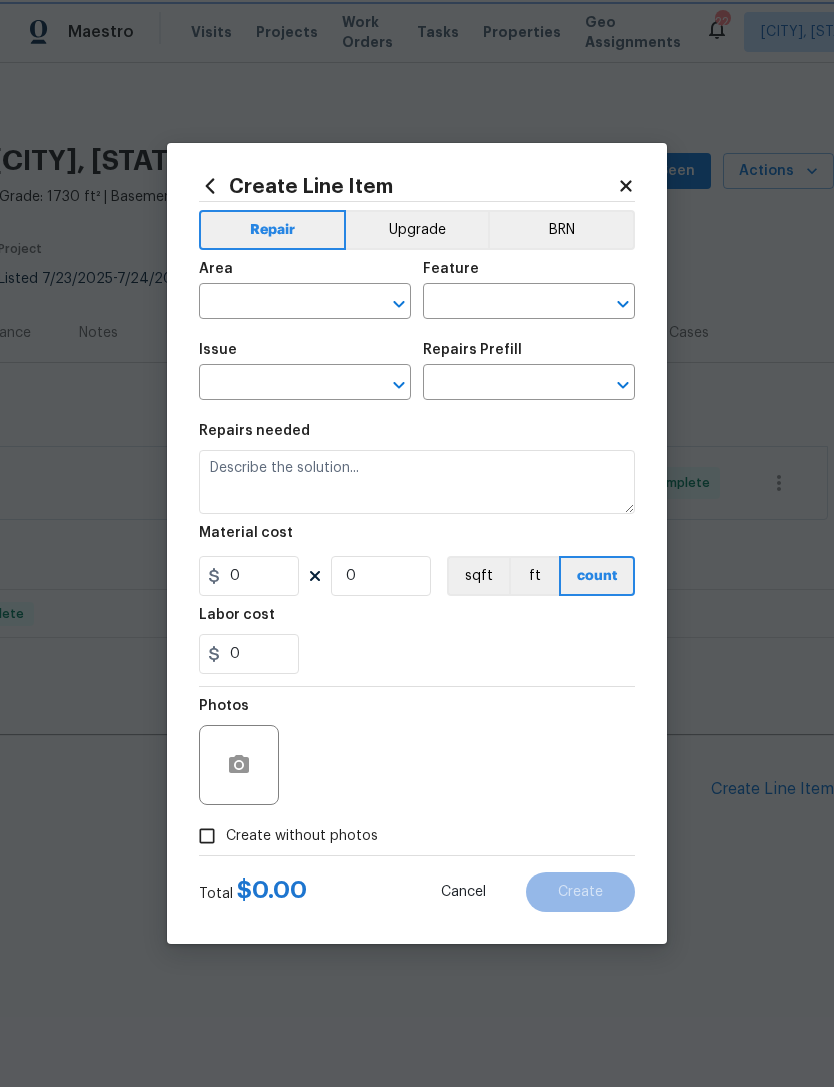 type on "Interior Door" 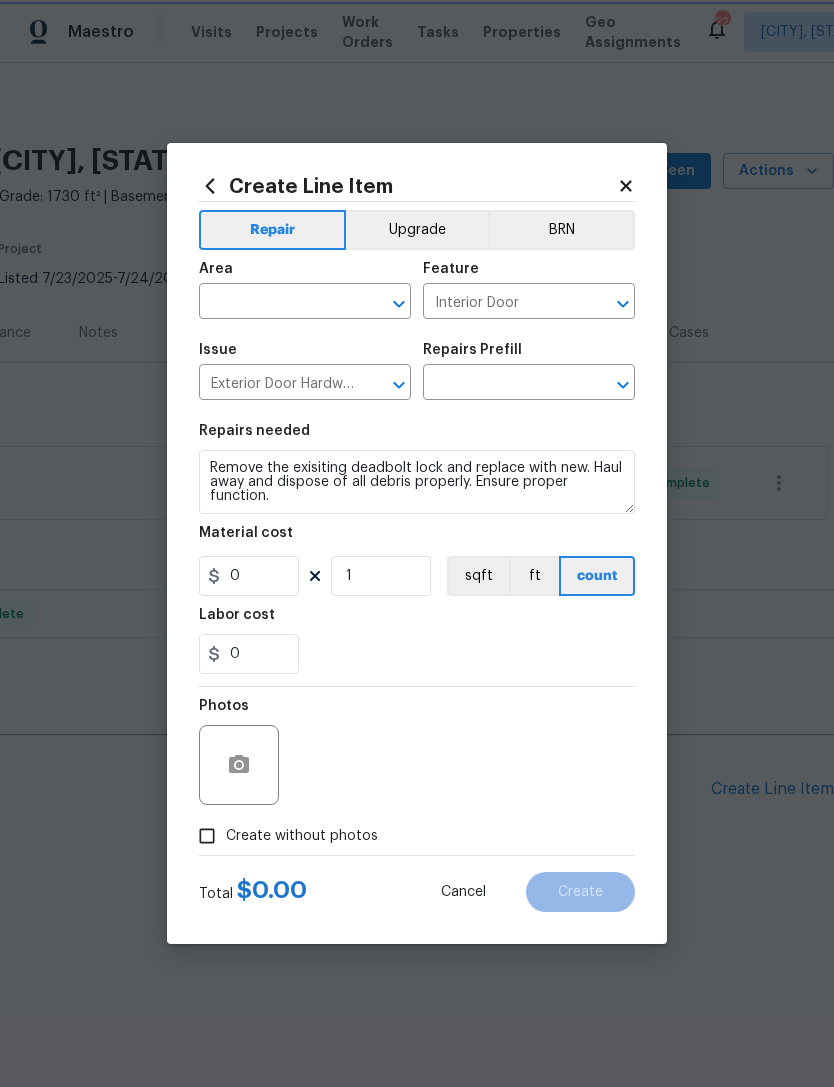 type on "Remove & Replace Deadbolt Lock (Average) $69.49" 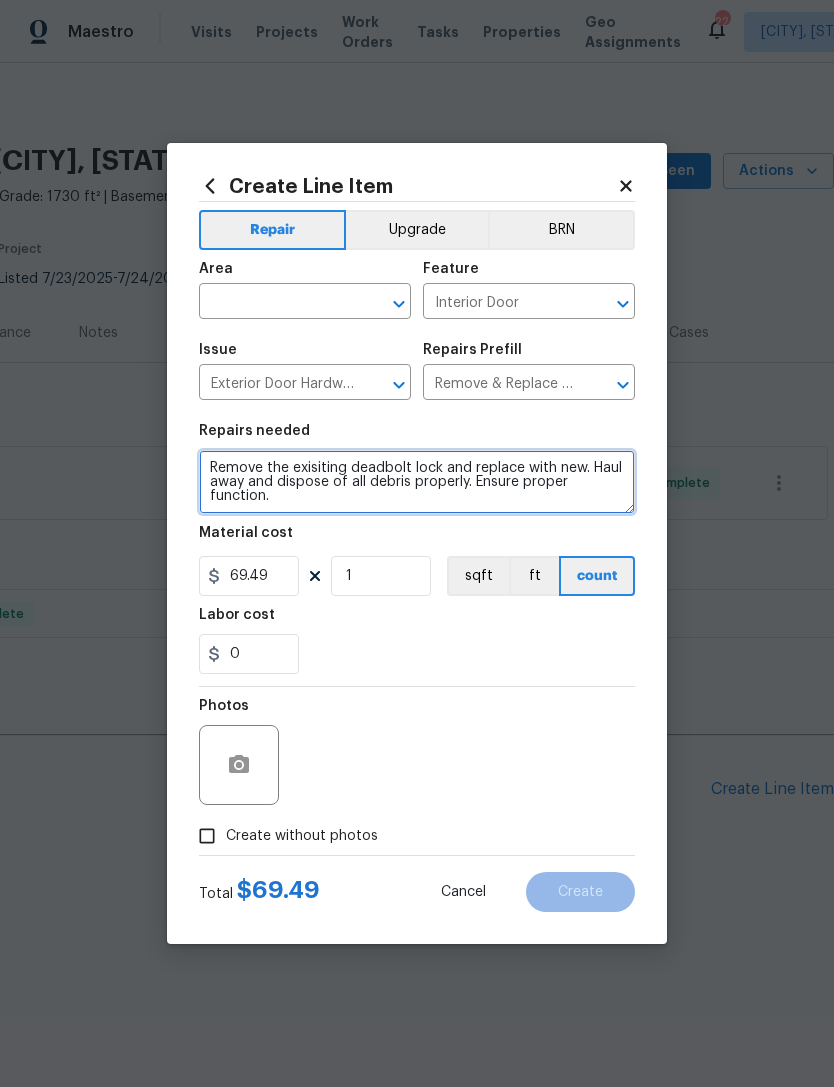 click on "Remove the exisiting deadbolt lock and replace with new. Haul away and dispose of all debris properly. Ensure proper function." at bounding box center [417, 482] 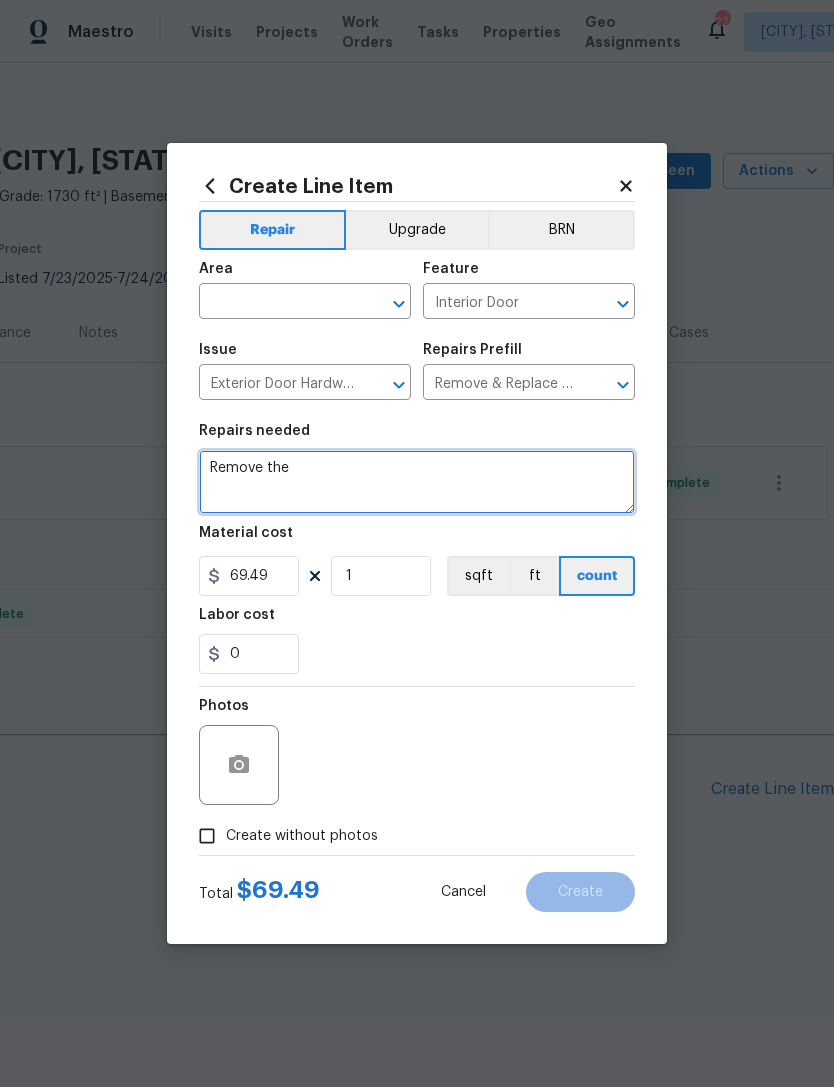 type on "Remove" 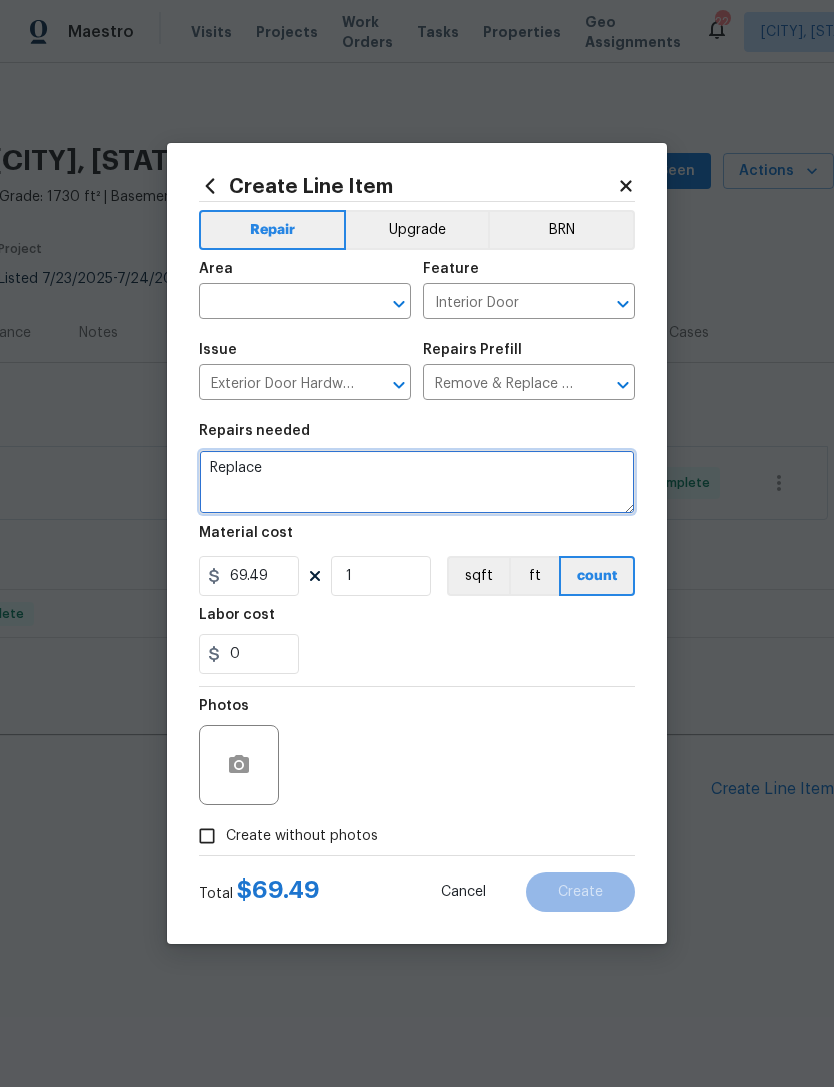 scroll, scrollTop: 0, scrollLeft: 0, axis: both 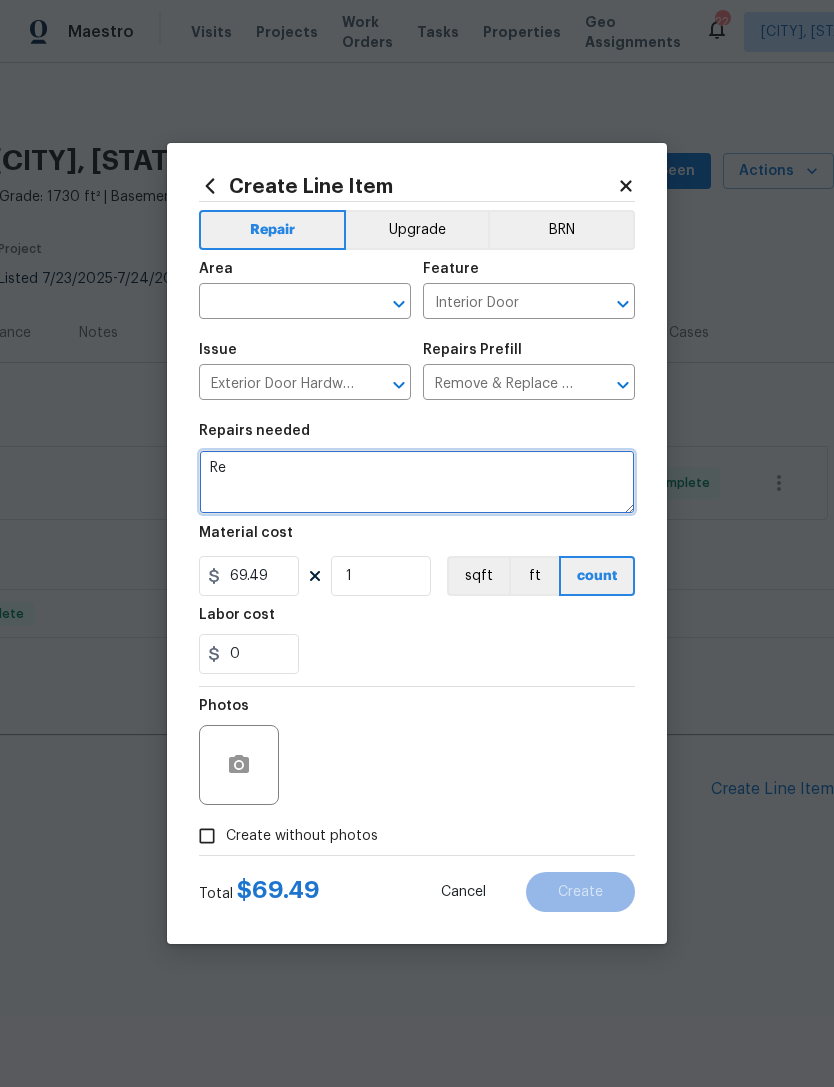 type on "R" 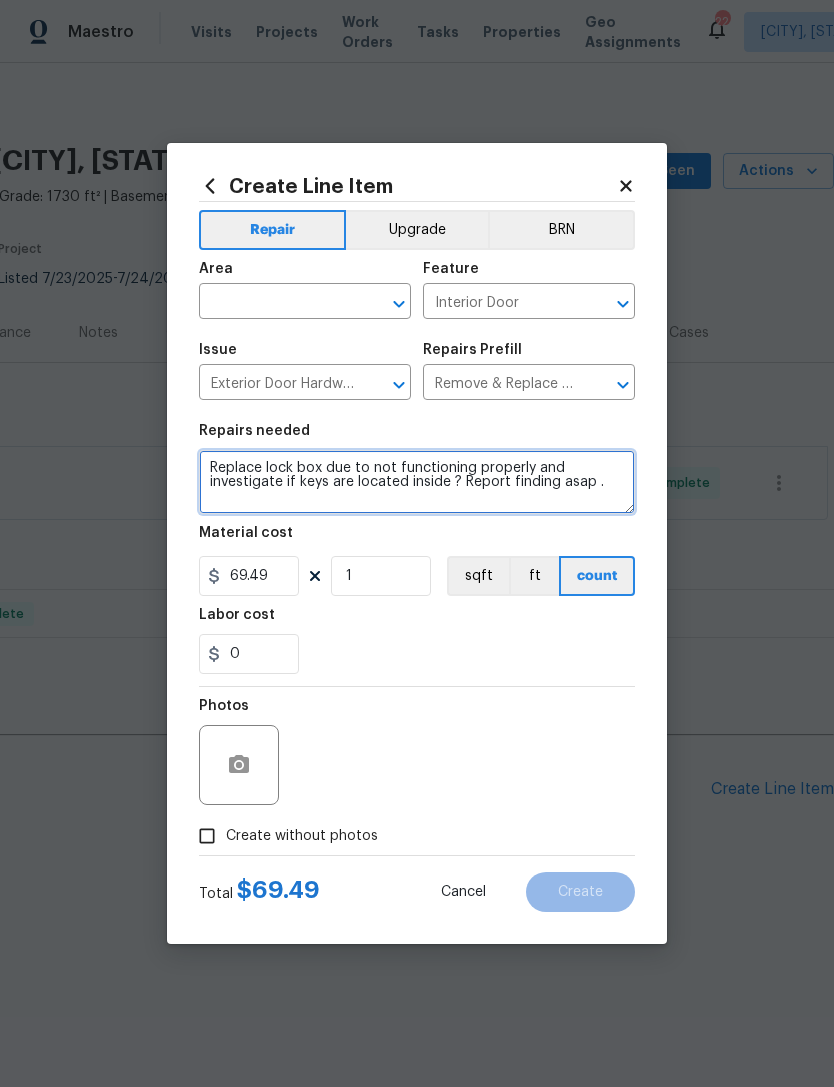 click 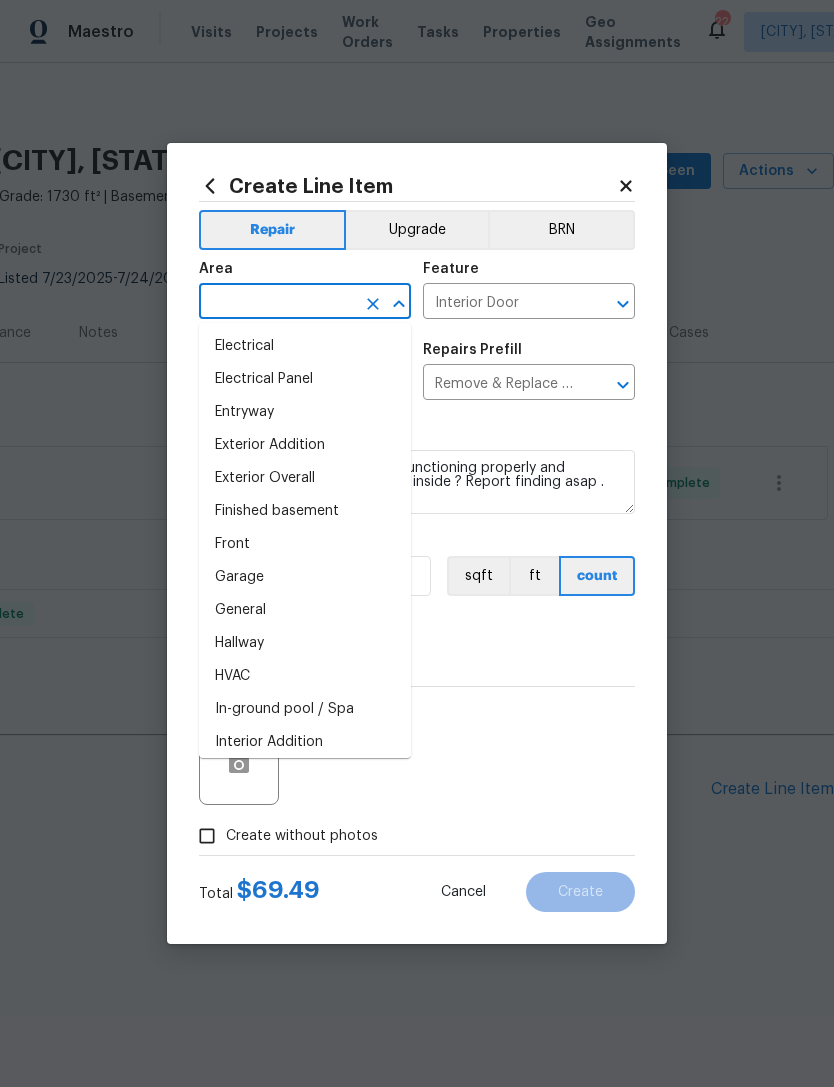 scroll, scrollTop: 409, scrollLeft: 0, axis: vertical 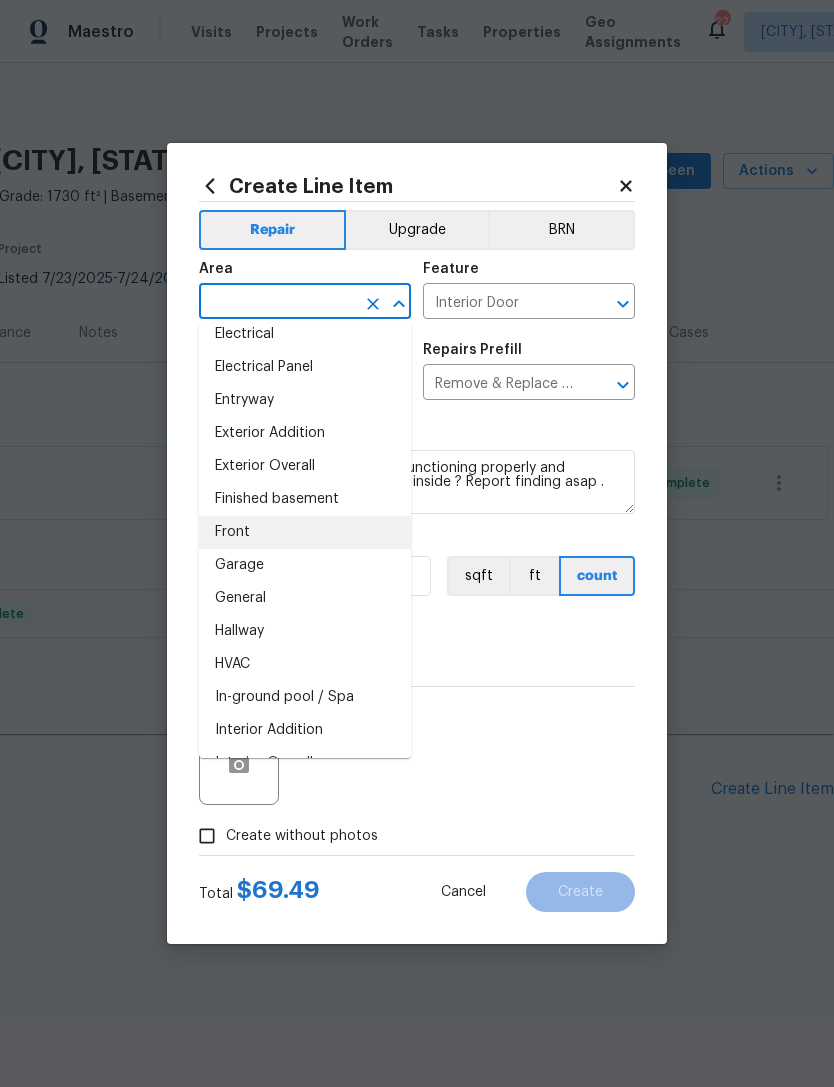 click on "Front" at bounding box center [305, 532] 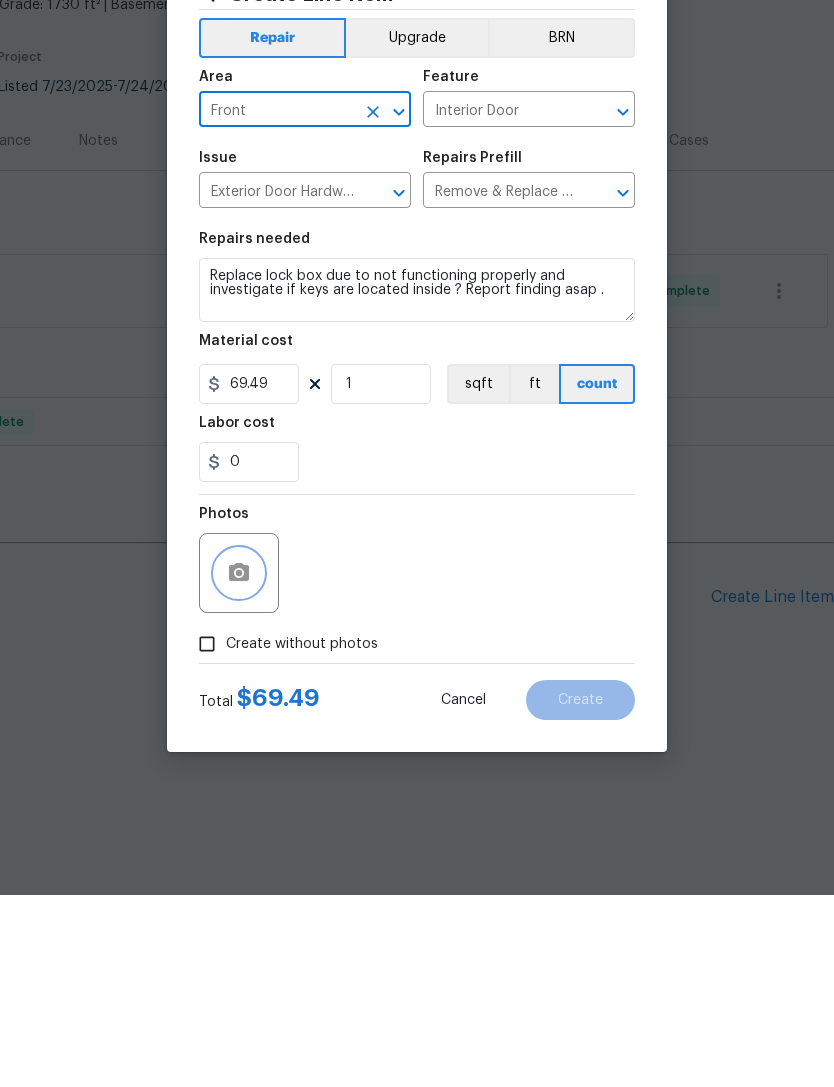 click 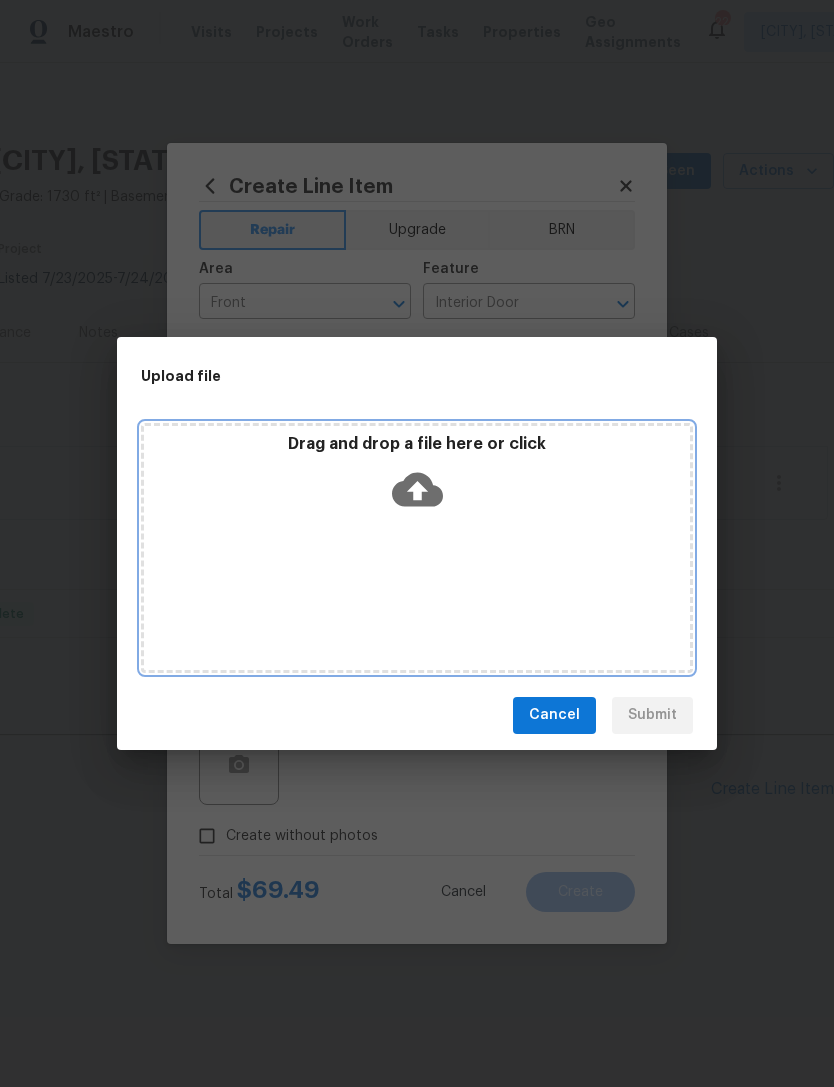 click 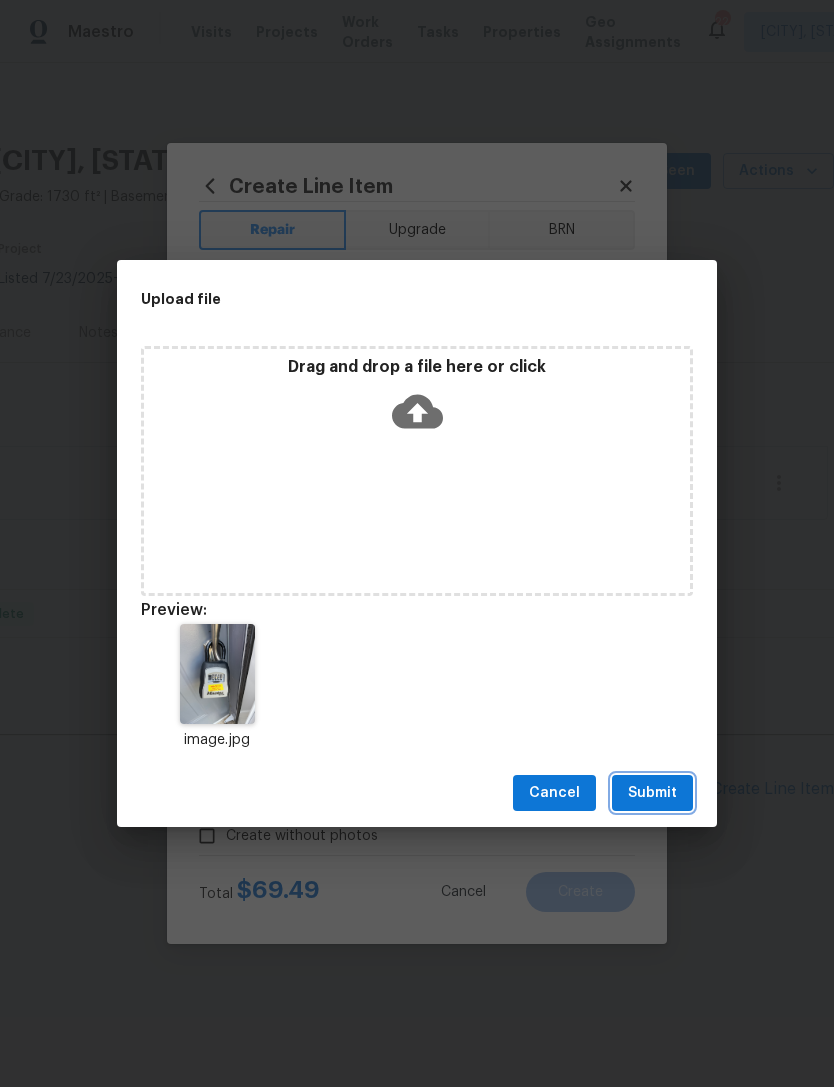 click on "Submit" at bounding box center [652, 793] 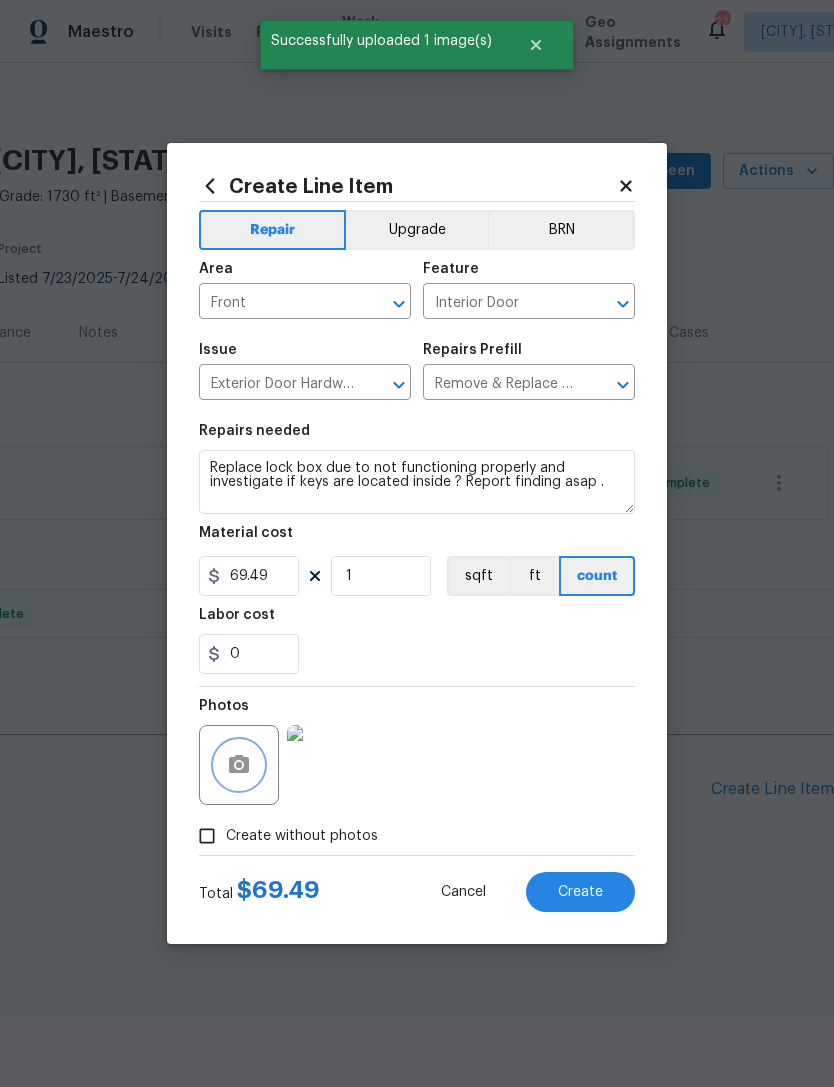 click 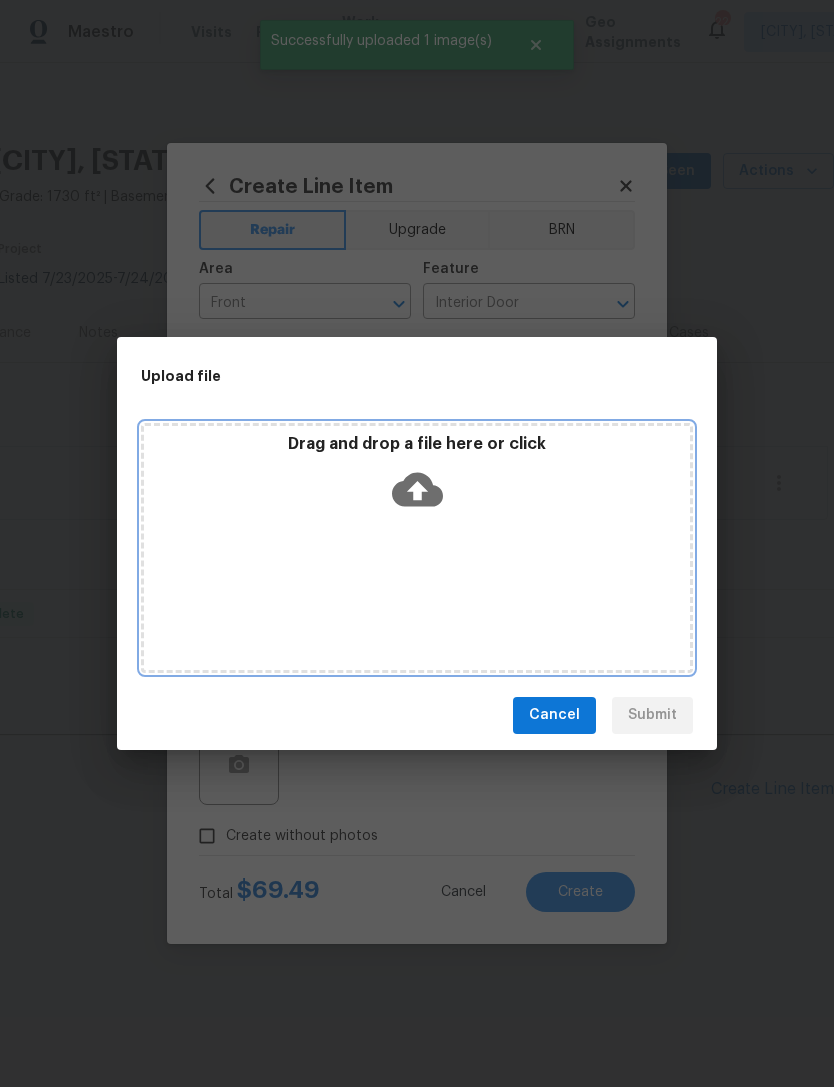 click 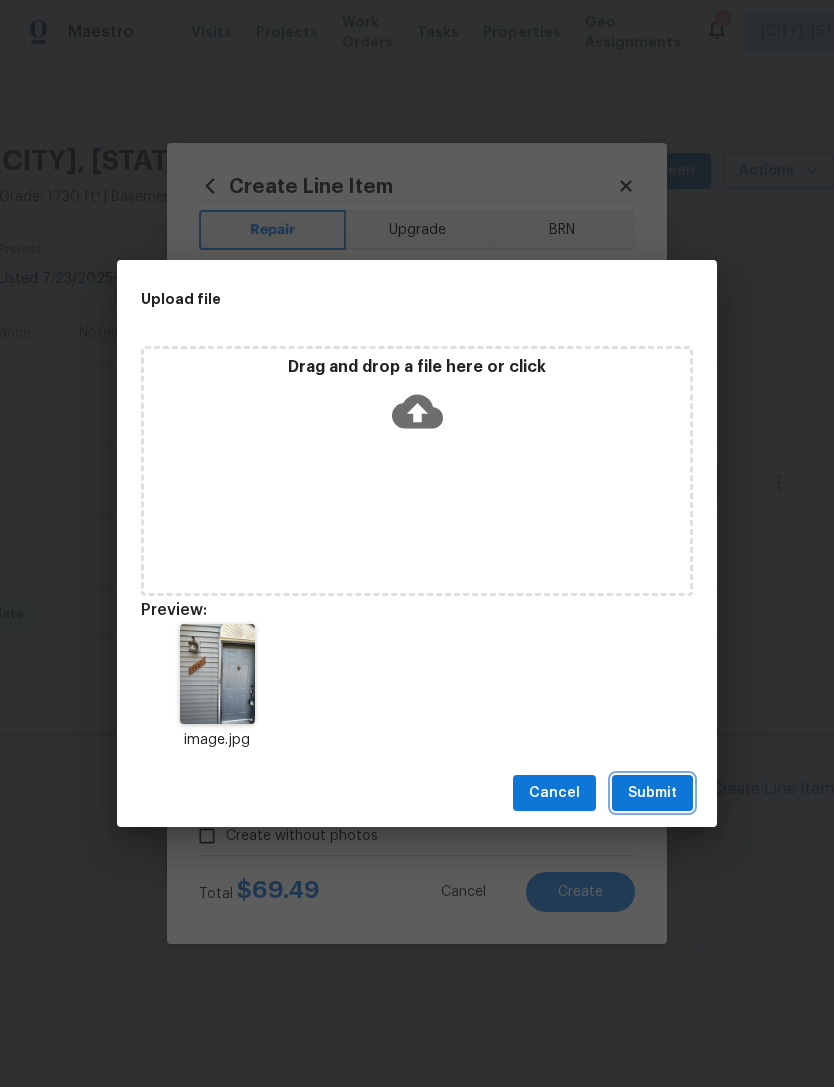 click on "Submit" at bounding box center [652, 793] 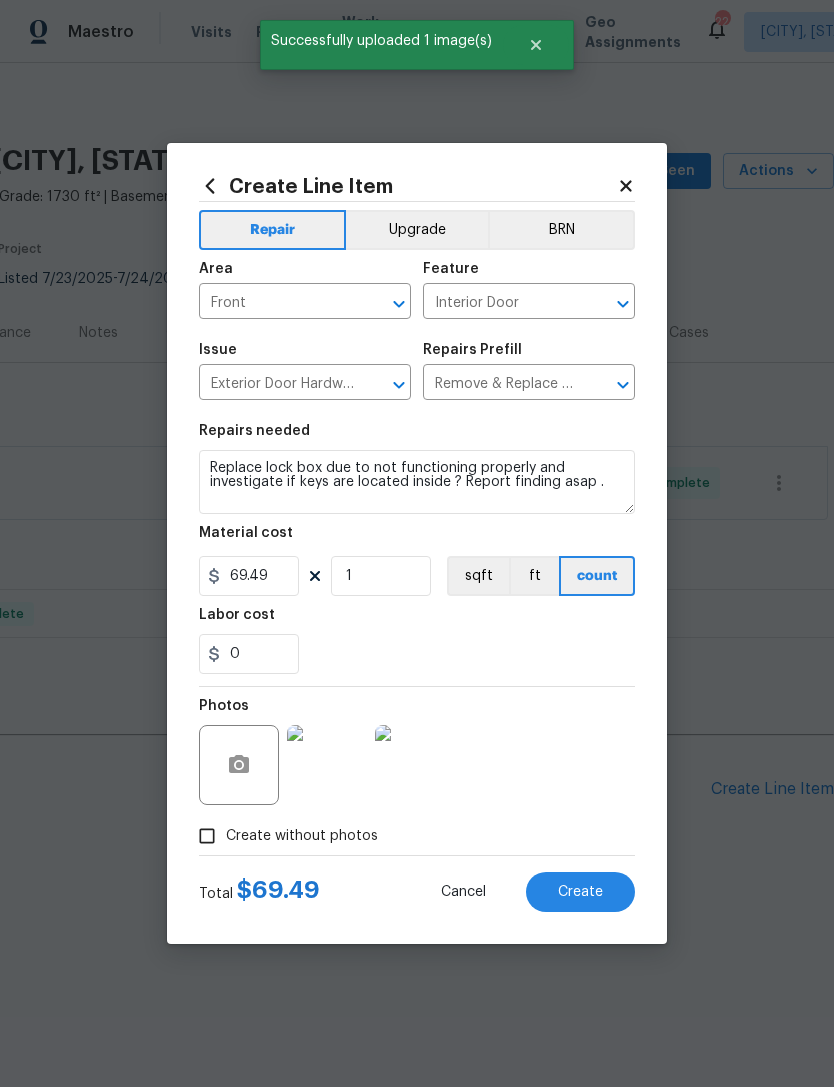 click on "Create" at bounding box center [580, 892] 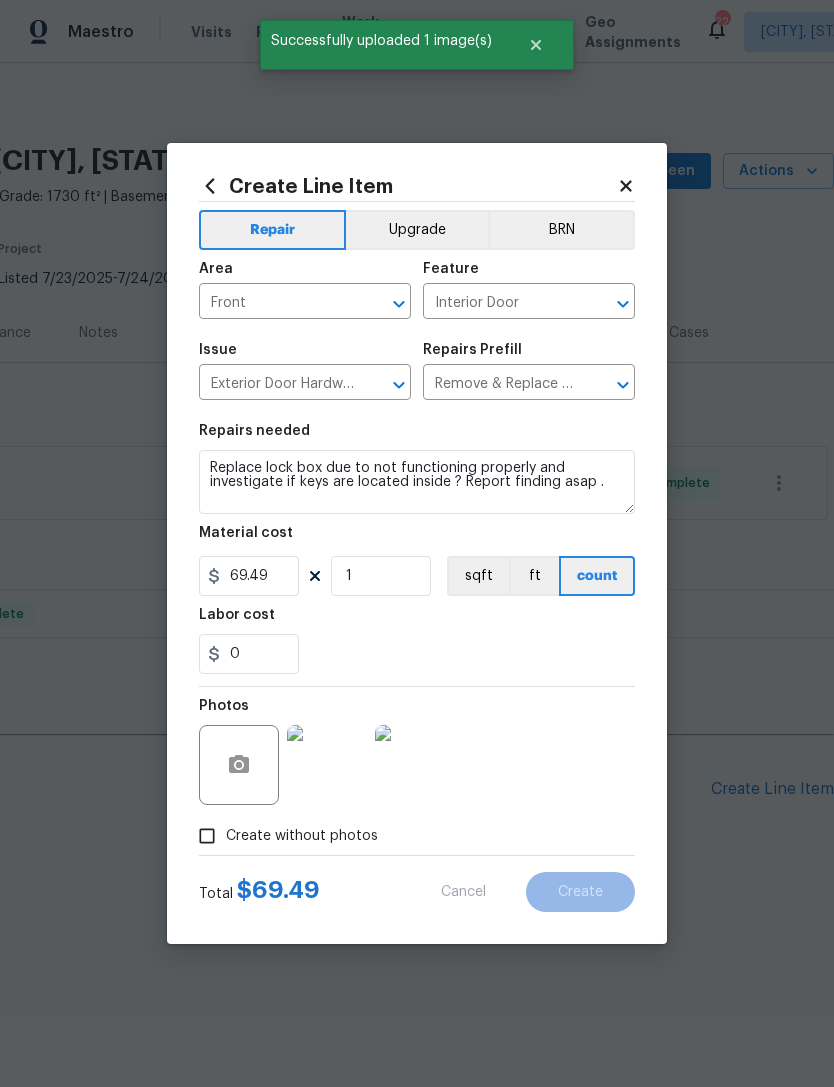 type 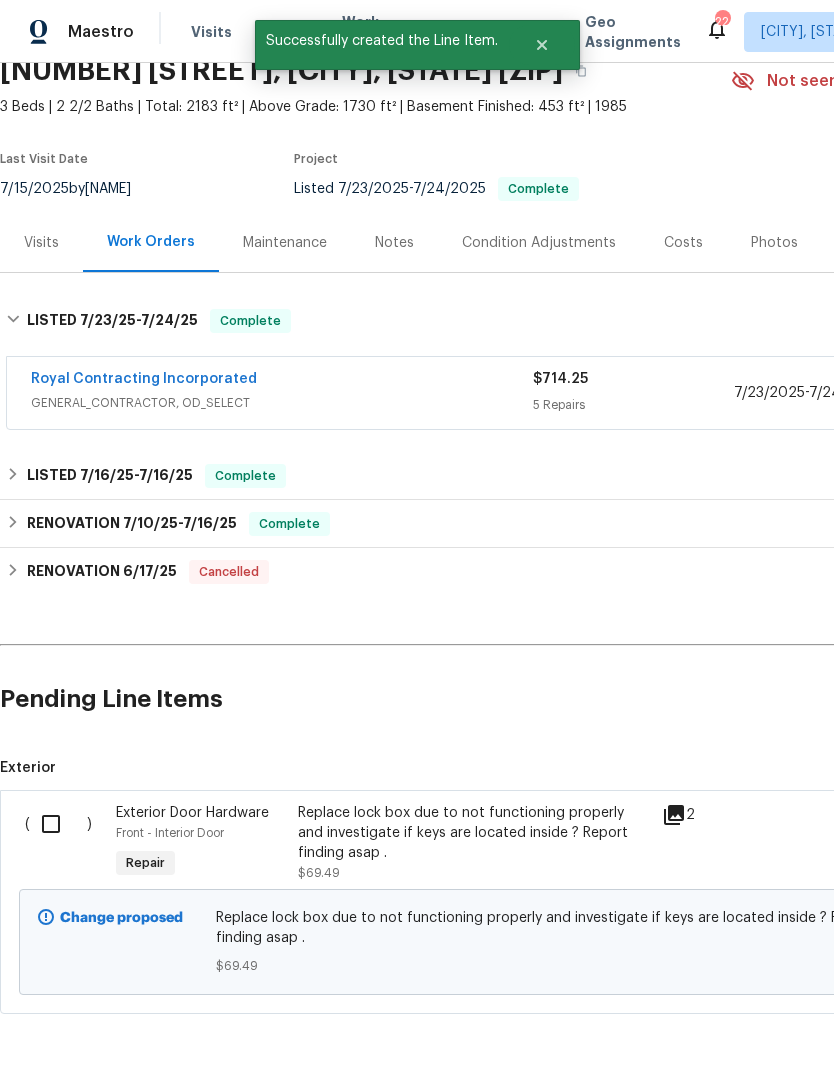 scroll, scrollTop: 89, scrollLeft: 0, axis: vertical 